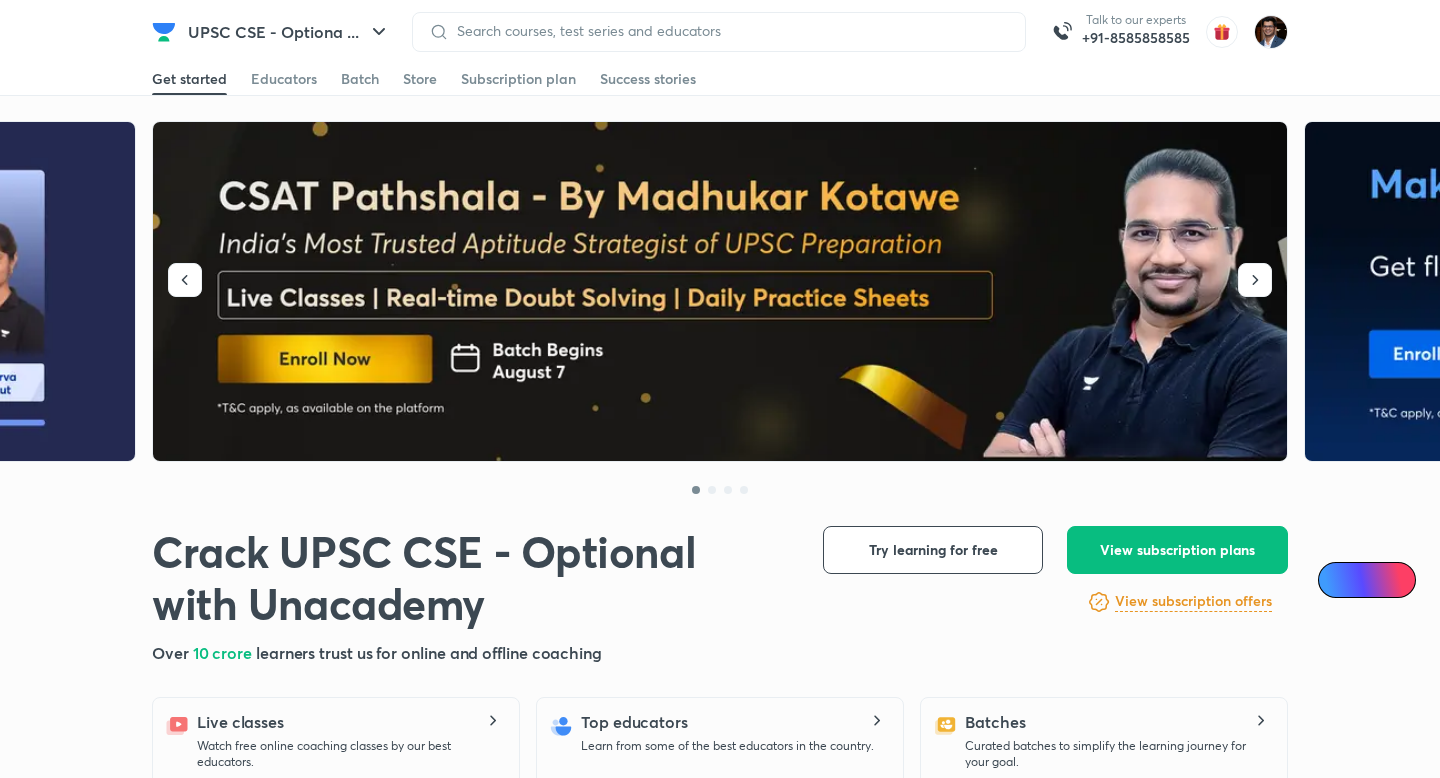scroll, scrollTop: 0, scrollLeft: 0, axis: both 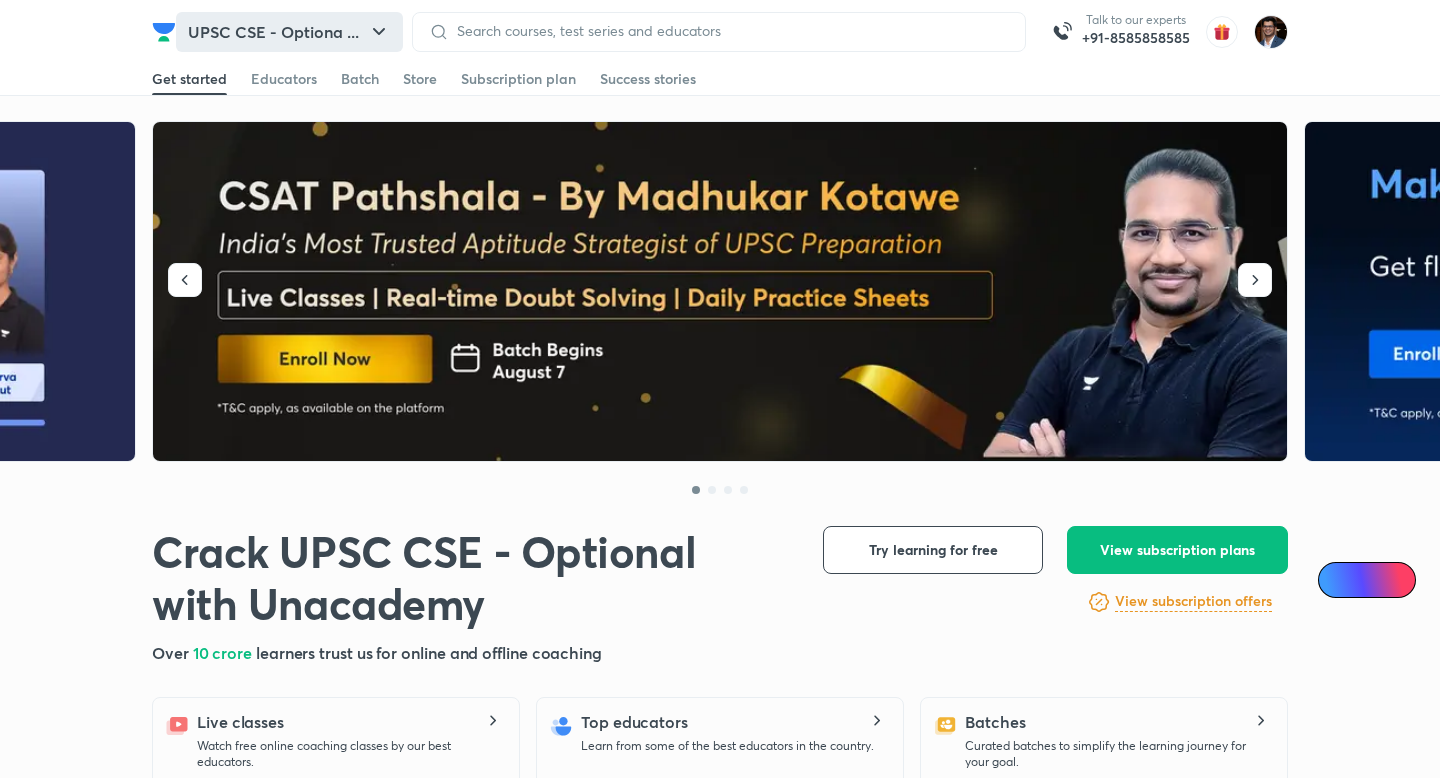 click on "UPSC CSE - Optiona ..." at bounding box center [289, 32] 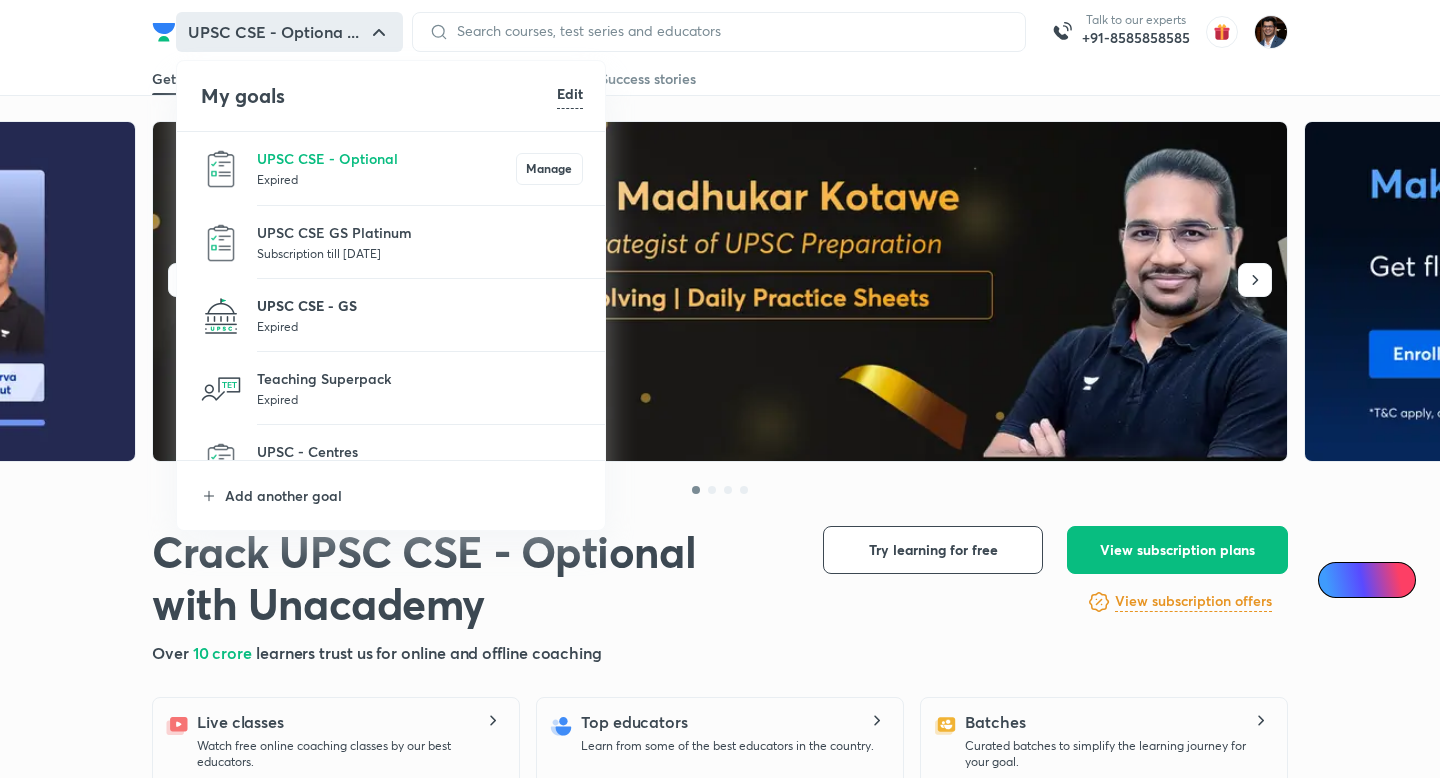 click on "UPSC CSE - GS" at bounding box center (420, 305) 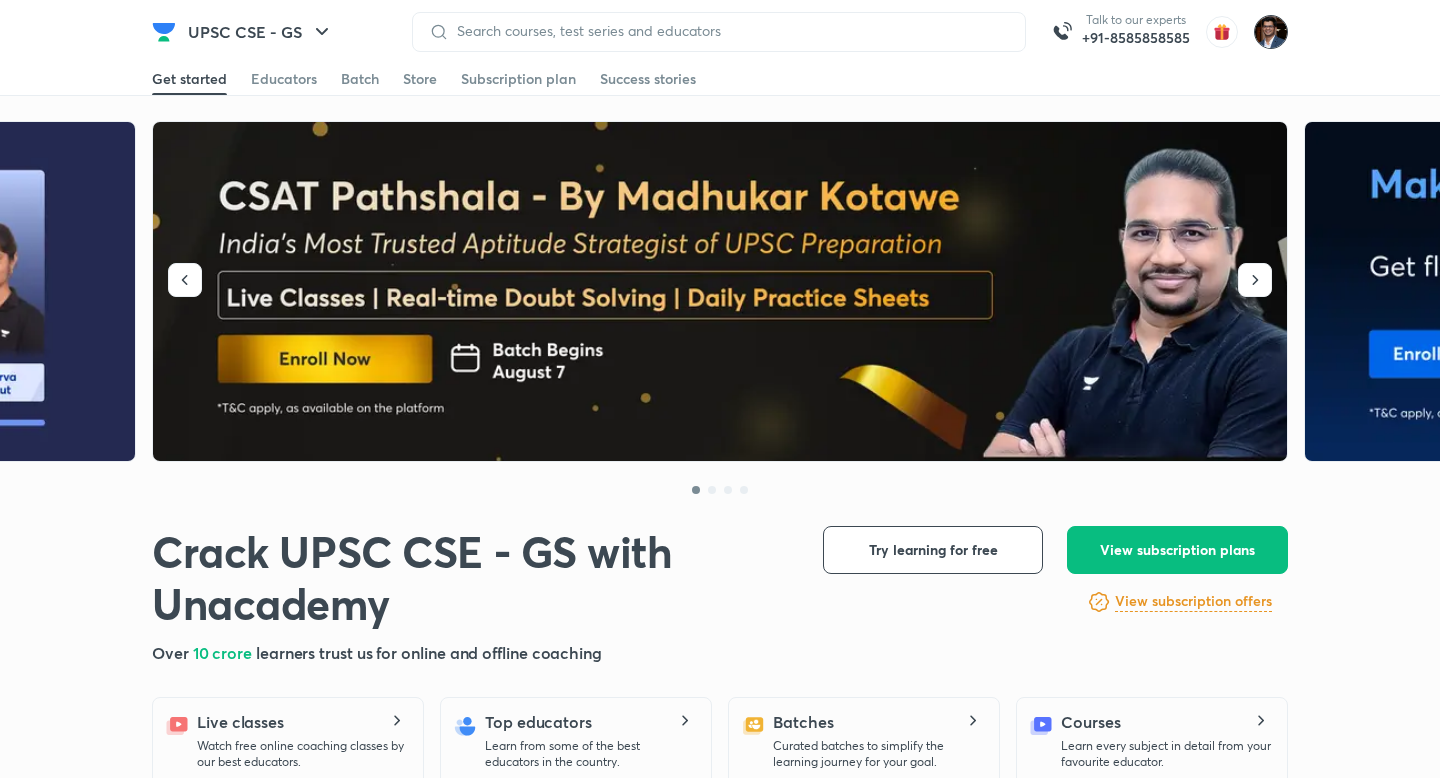 click at bounding box center (1271, 32) 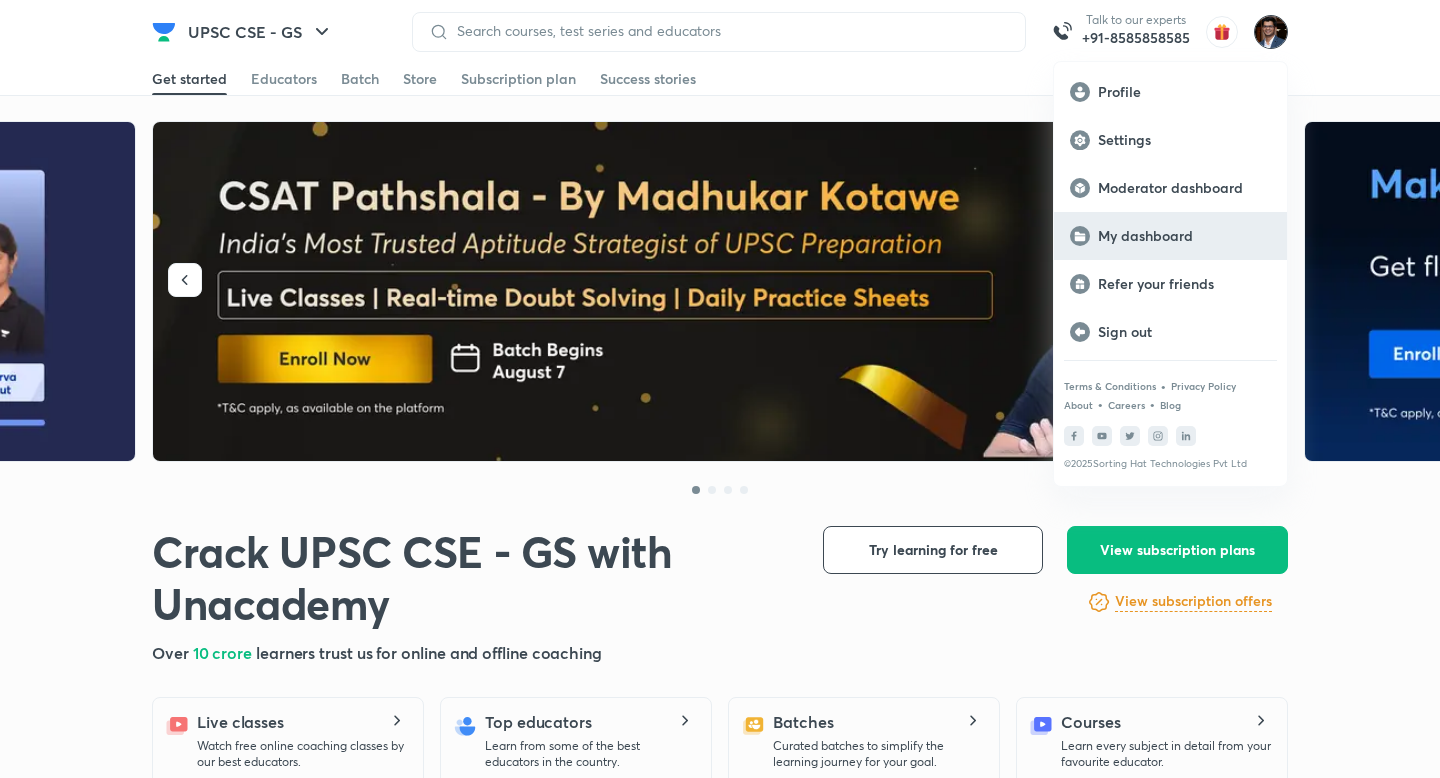click on "My dashboard" at bounding box center [1170, 236] 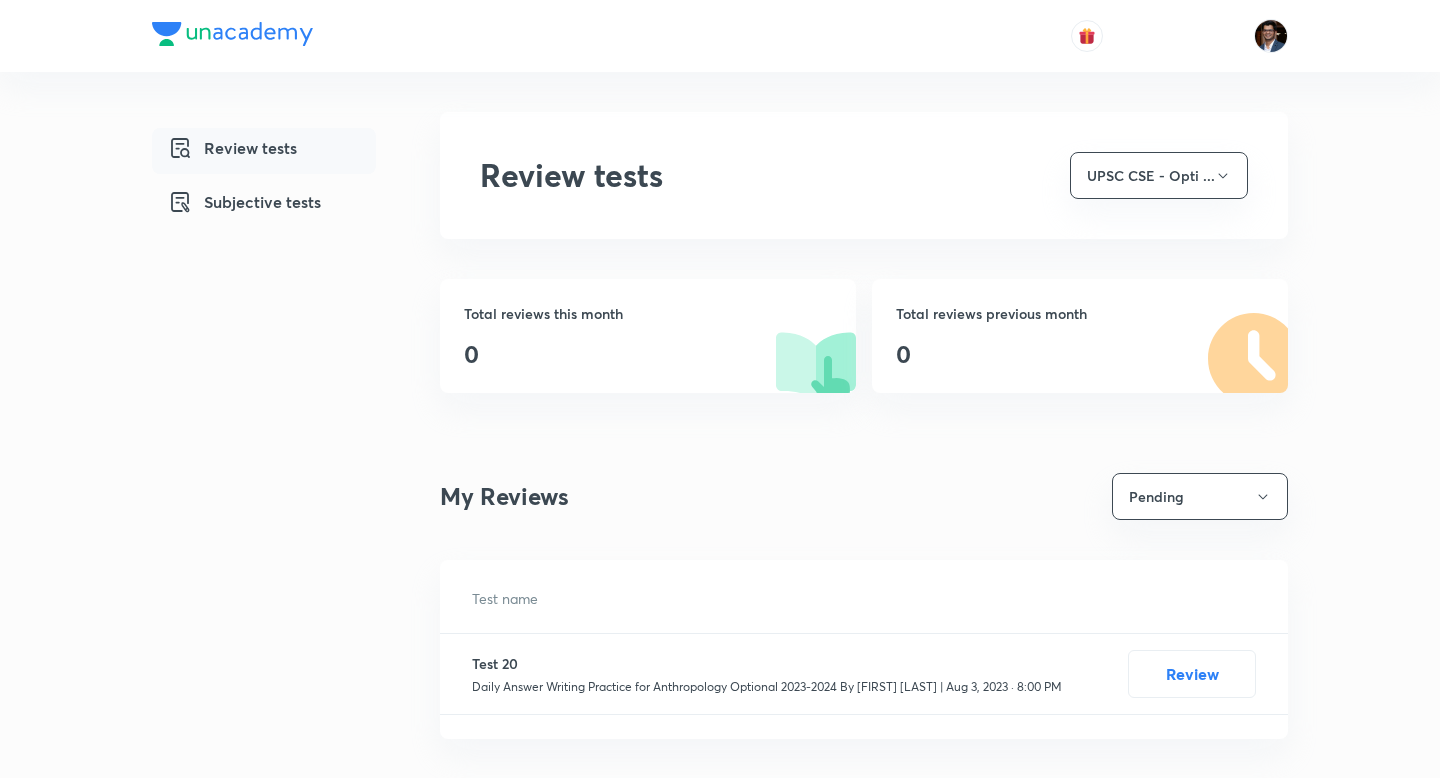 scroll, scrollTop: 0, scrollLeft: 0, axis: both 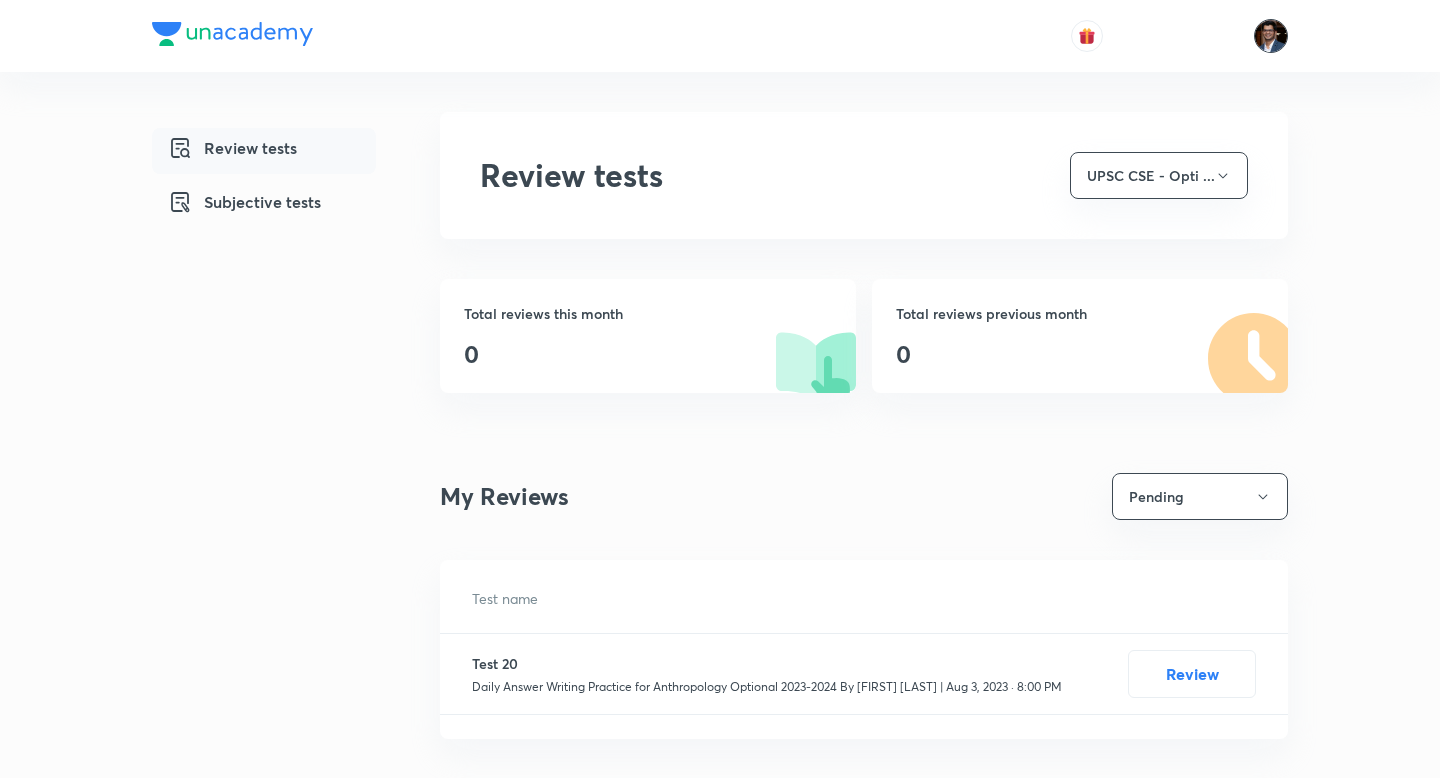 click at bounding box center (1271, 36) 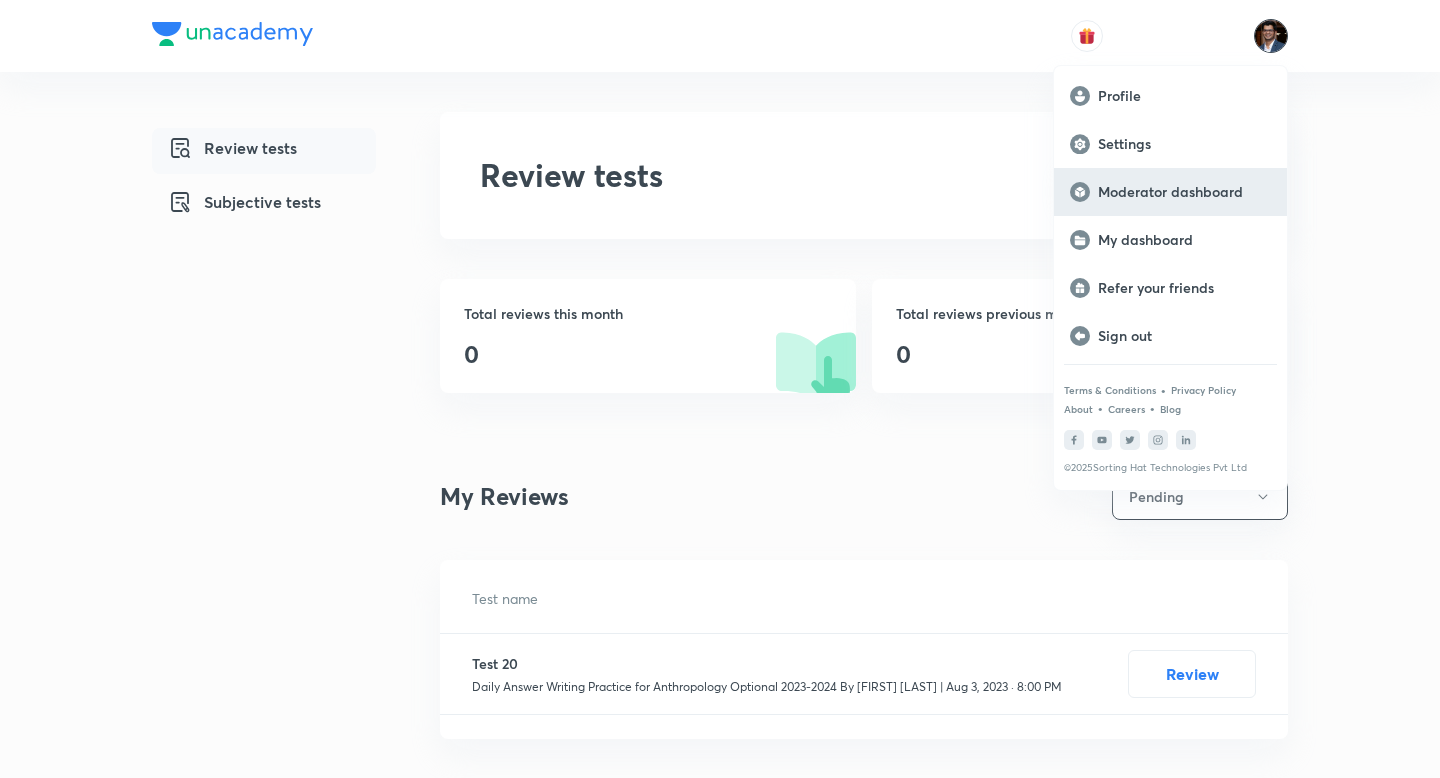 click on "Moderator dashboard" at bounding box center (1170, 192) 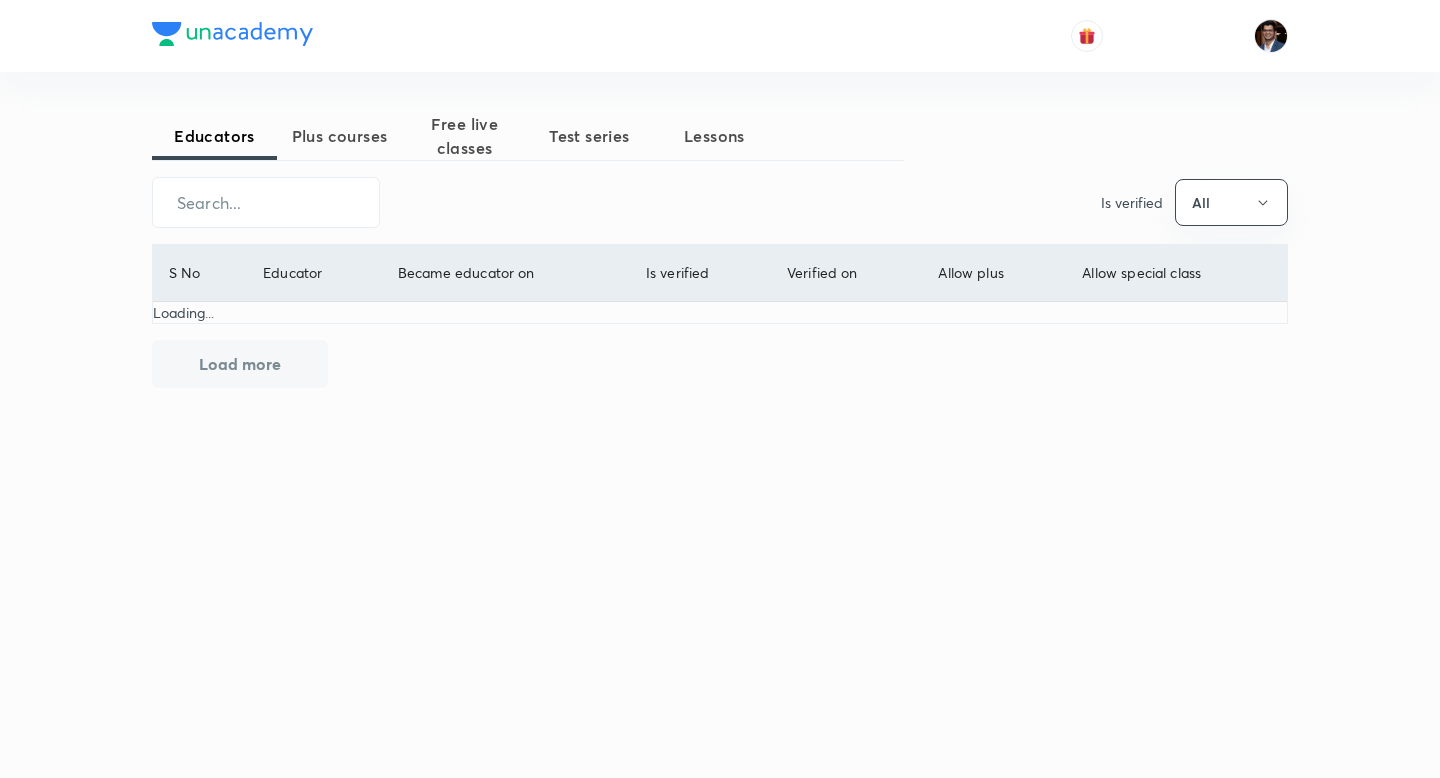 scroll, scrollTop: 0, scrollLeft: 0, axis: both 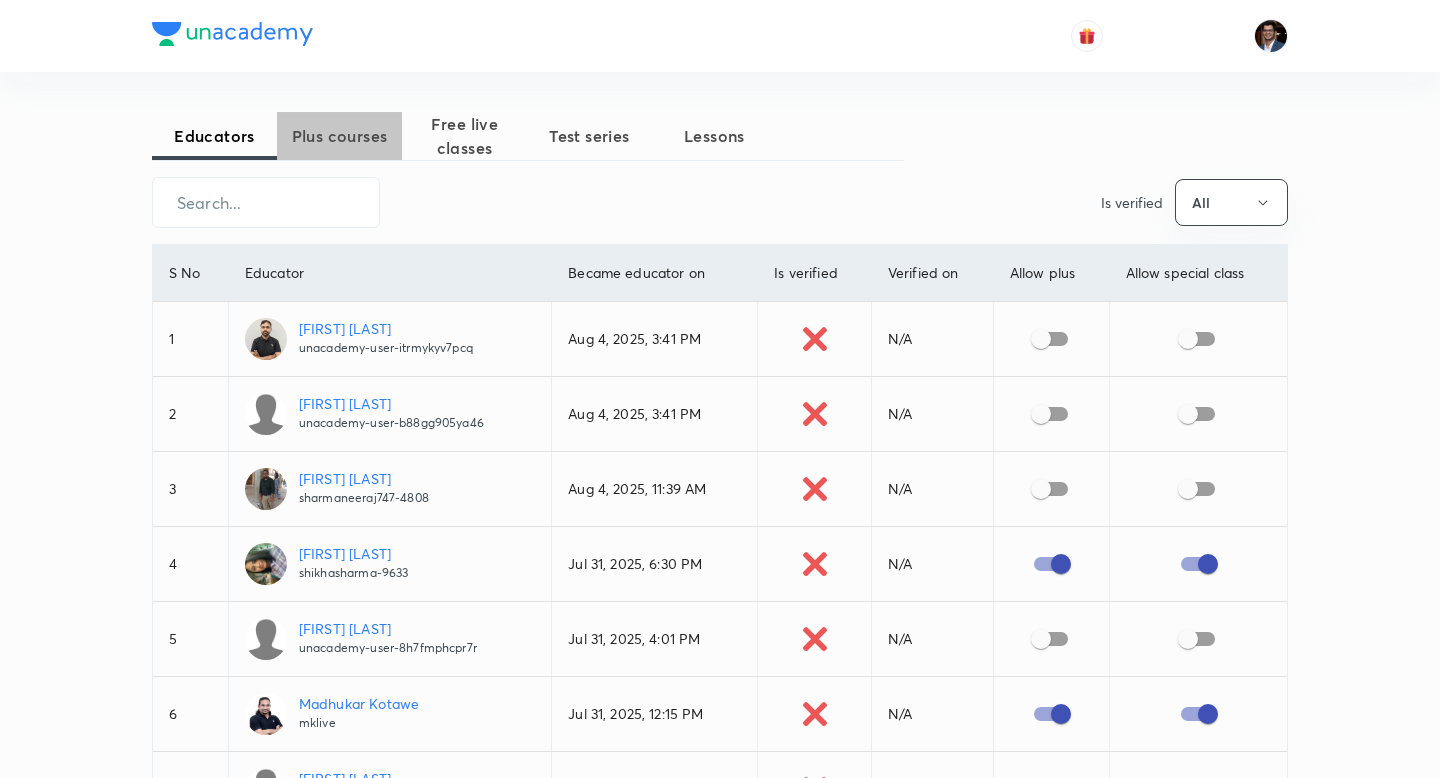 click on "Plus courses" at bounding box center [339, 136] 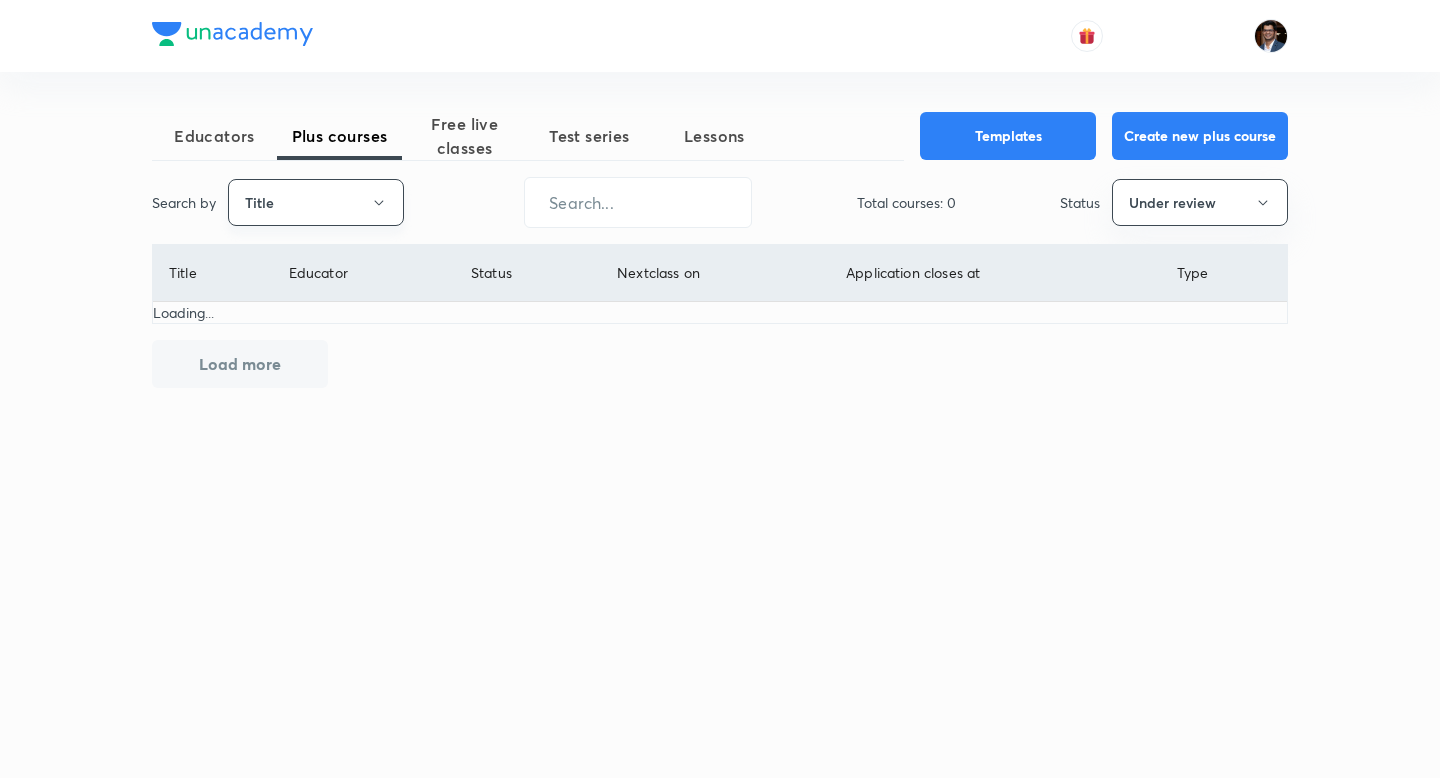 click 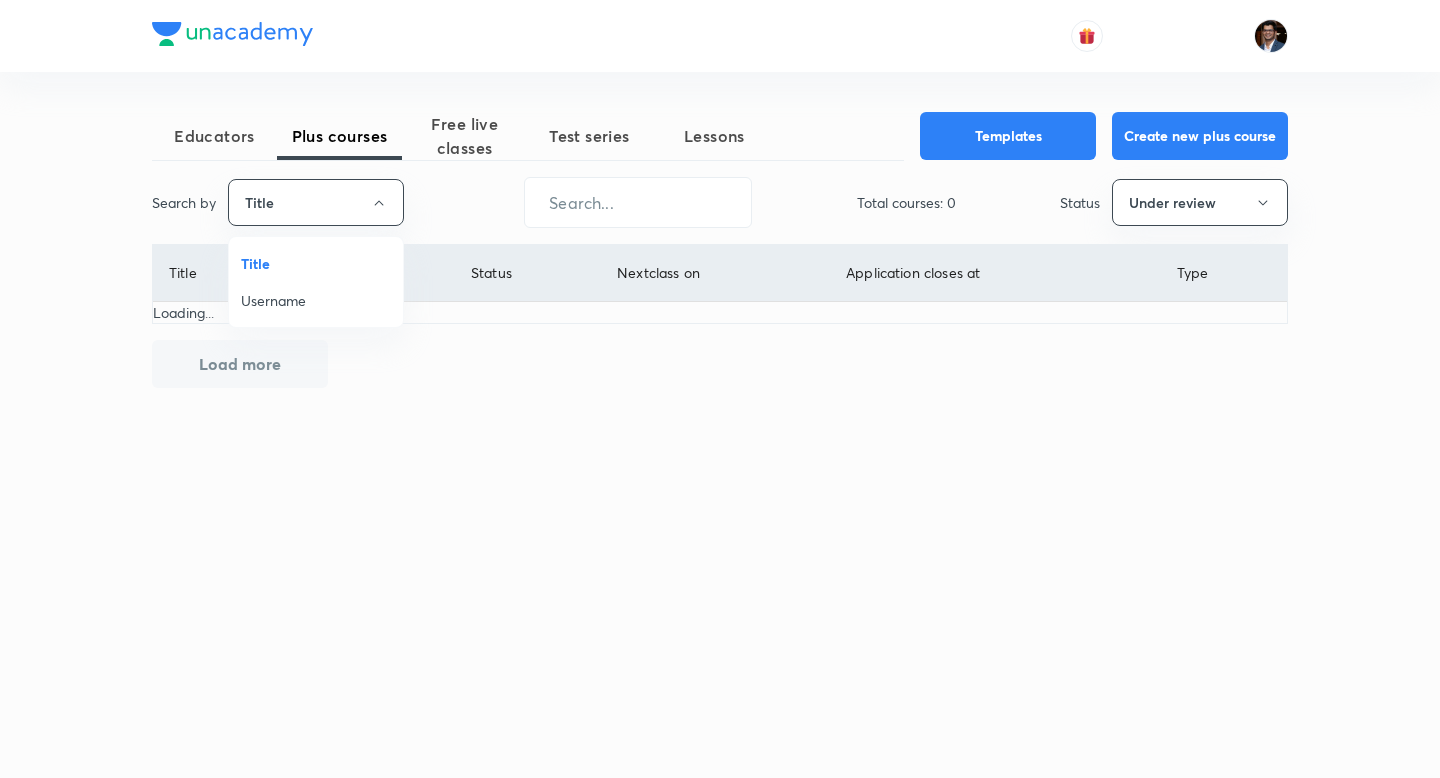 click on "Username" at bounding box center (316, 300) 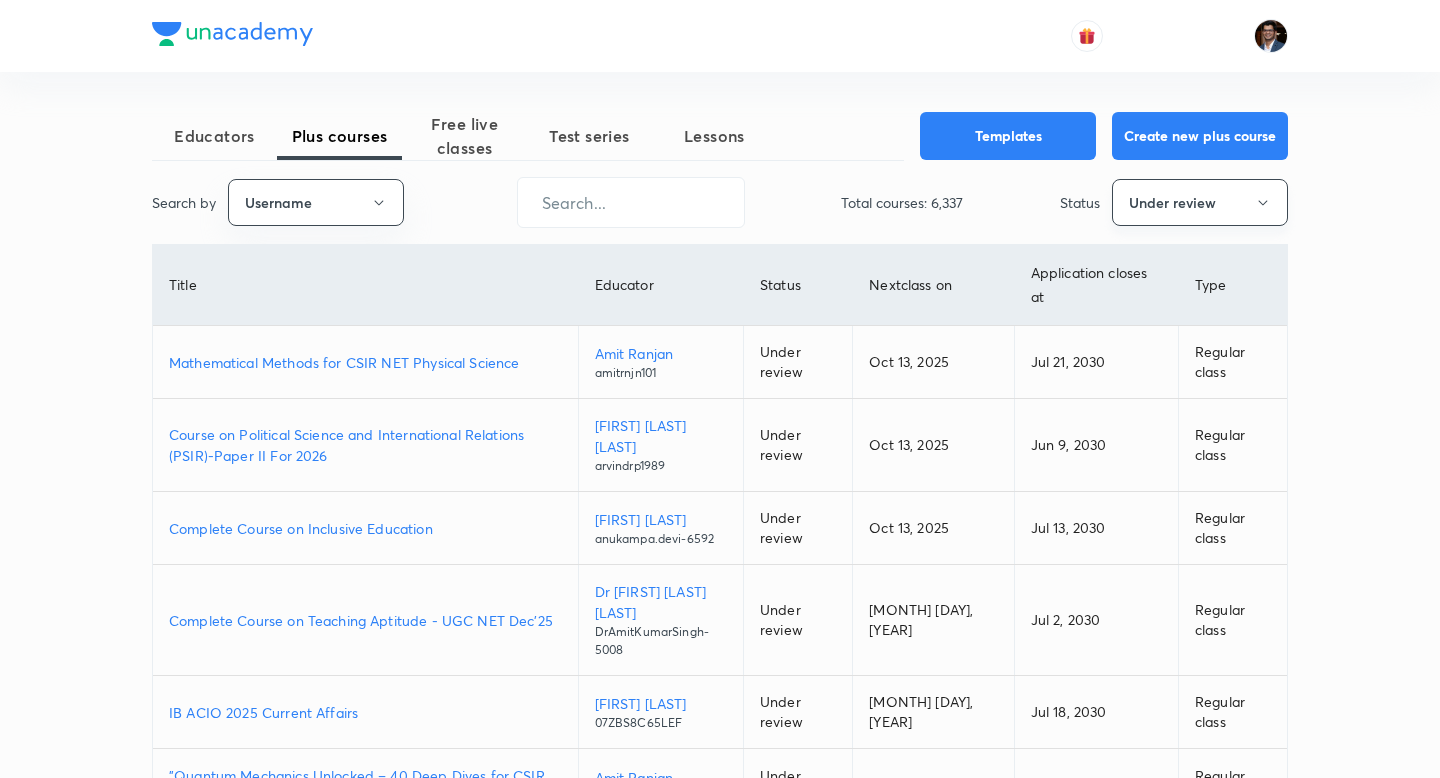 click on "Under review" at bounding box center [1200, 202] 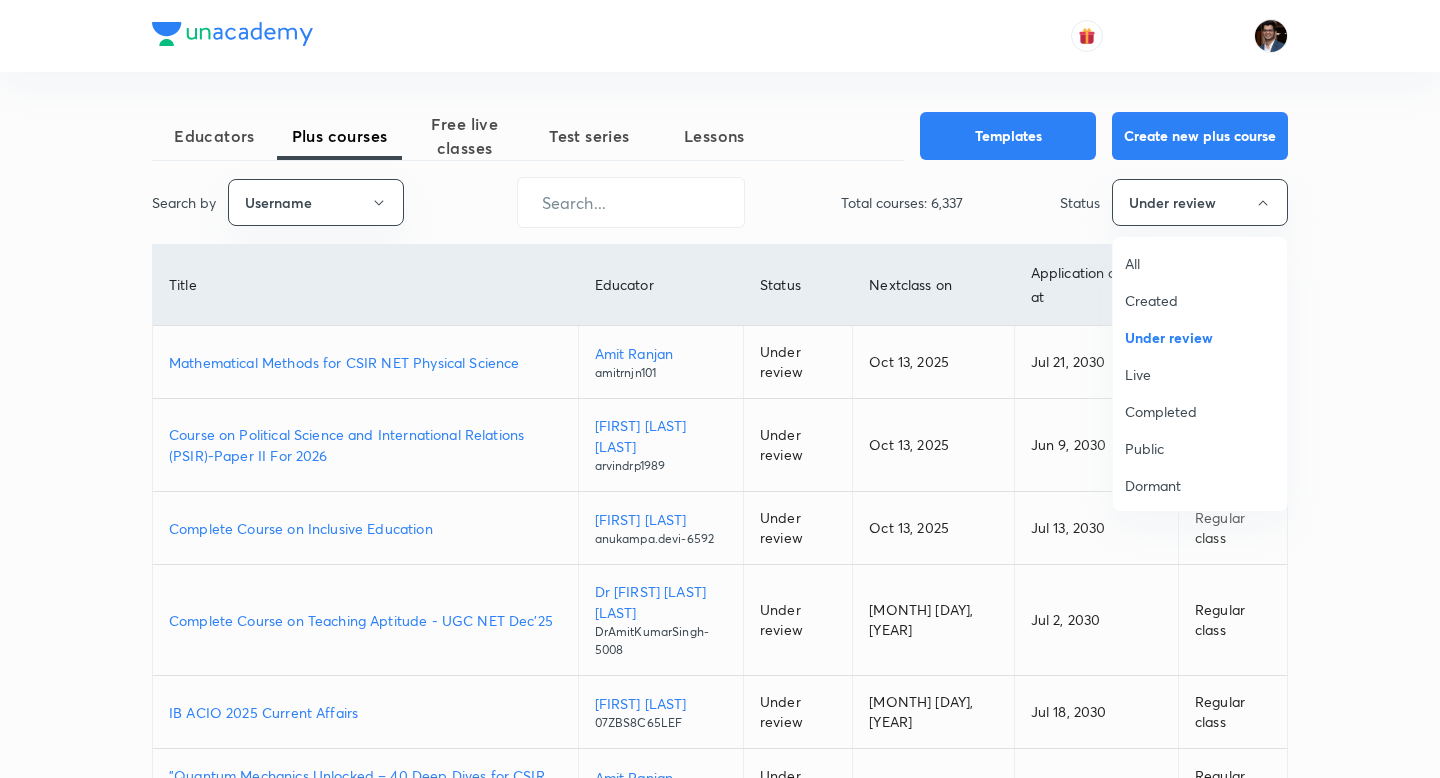 click on "Live" at bounding box center [1200, 374] 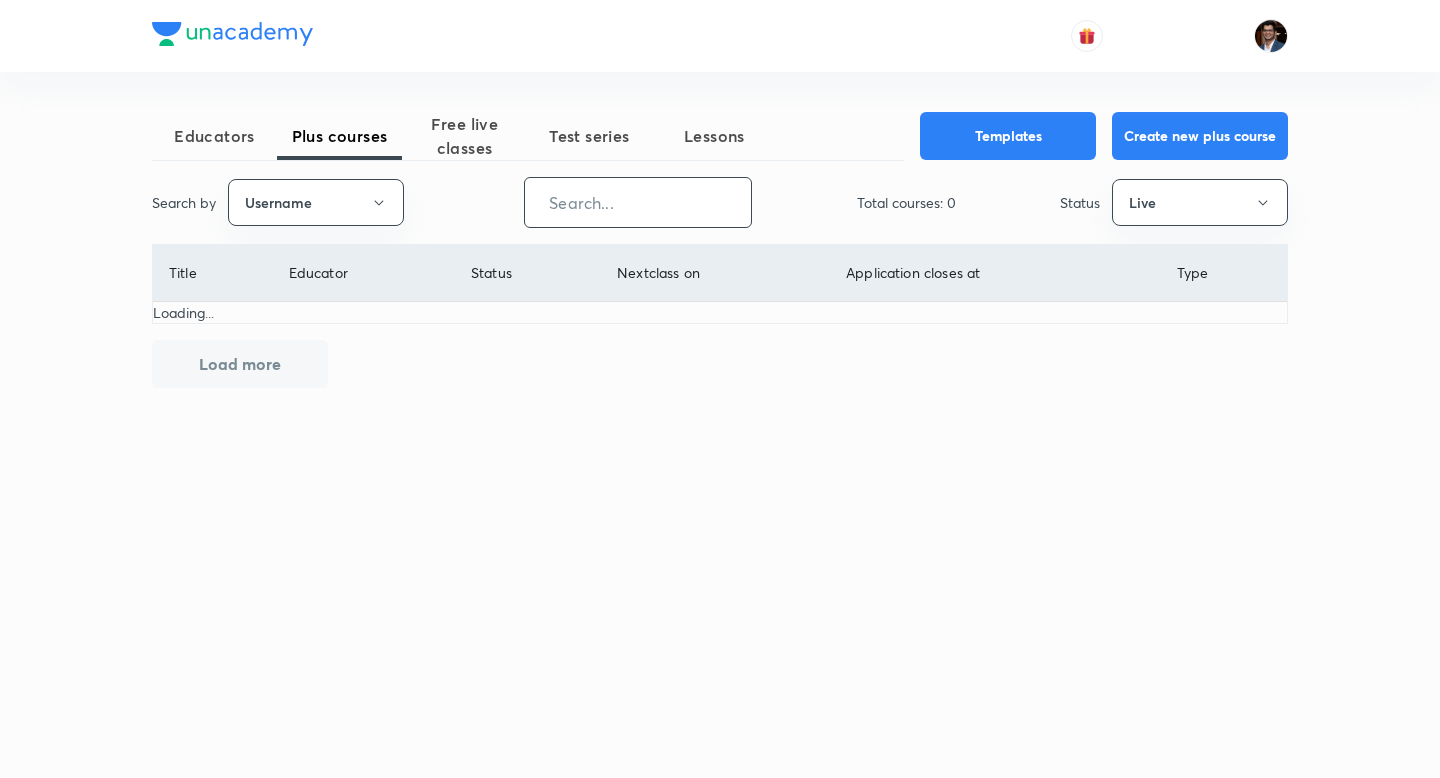 click at bounding box center [638, 202] 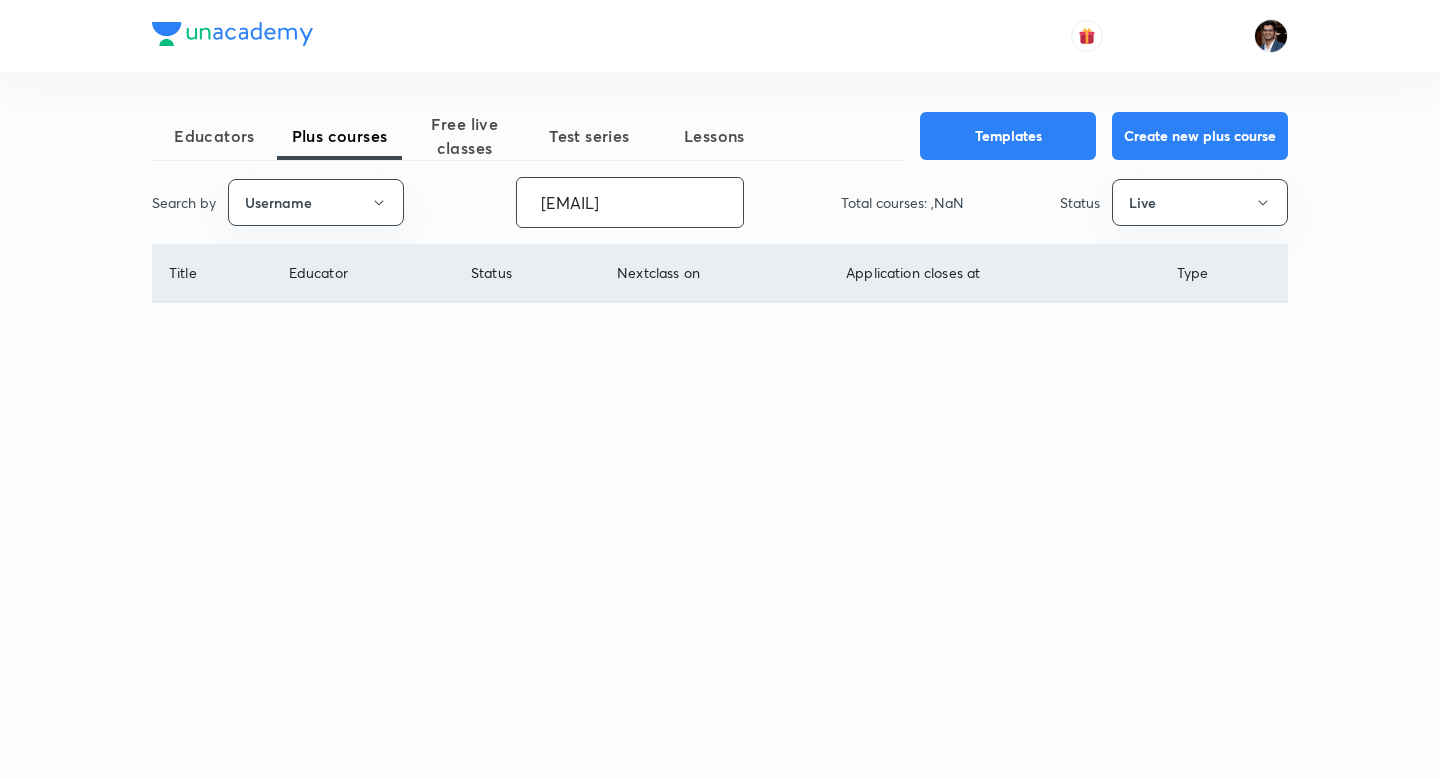 type on "gurgar18" 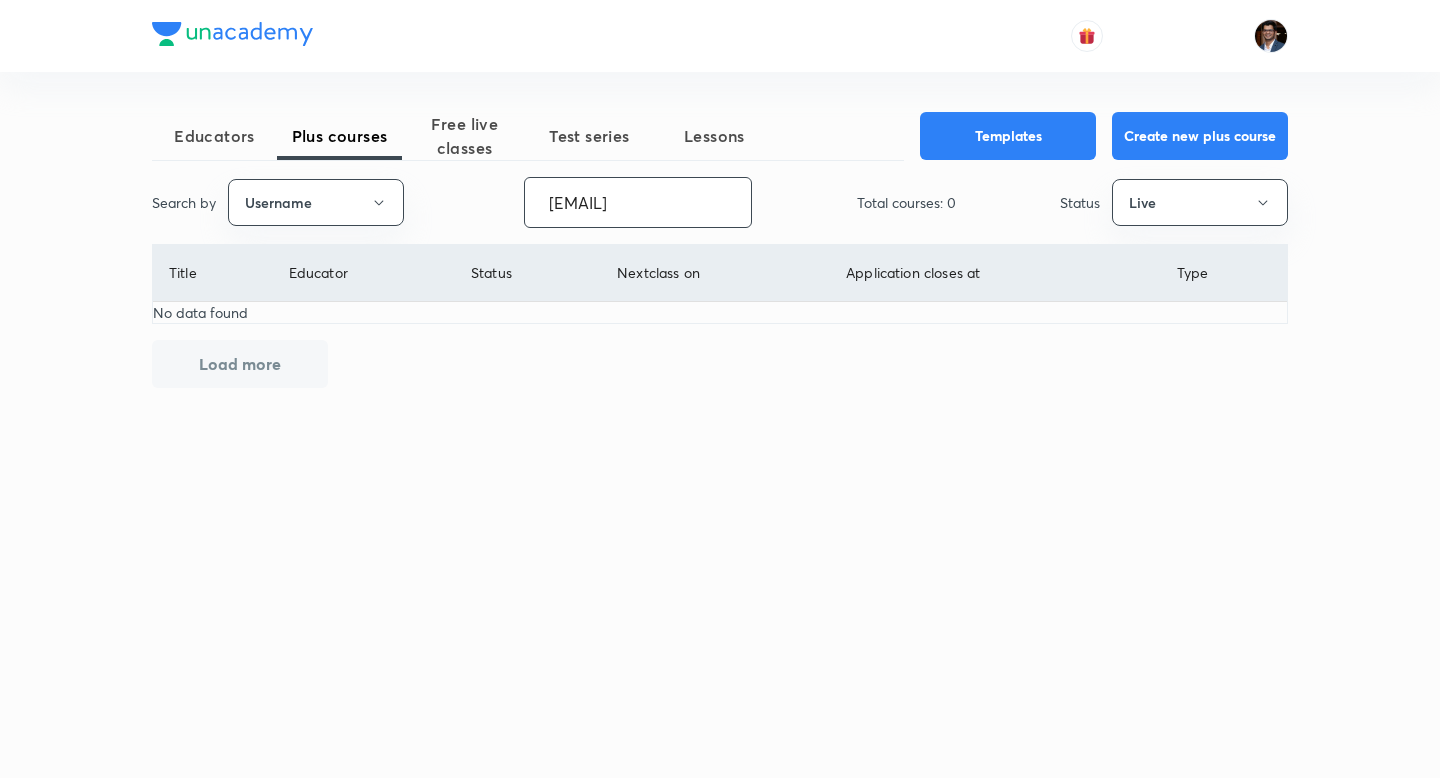 click on "gurjarsud18" at bounding box center (638, 202) 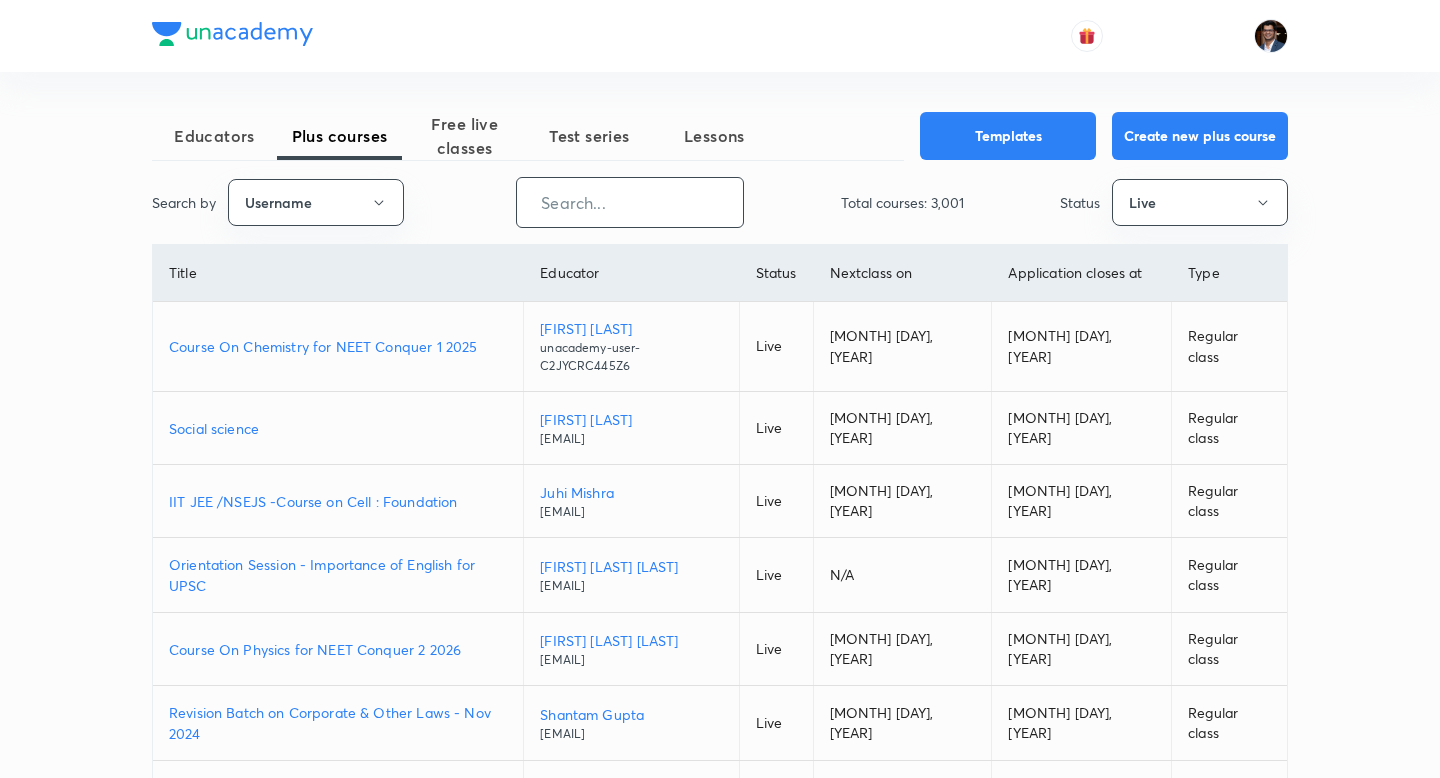 paste on "gurjar18sud" 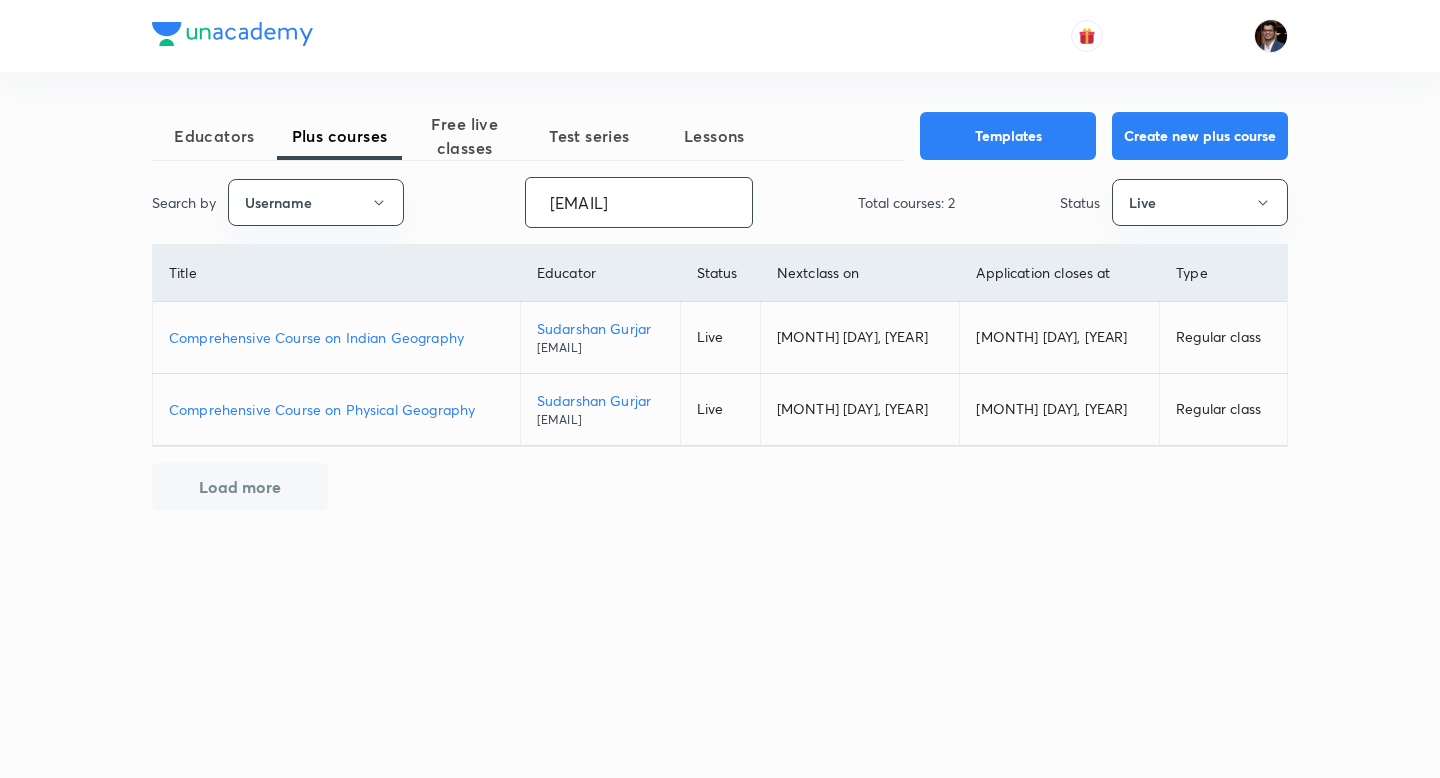 type on "gurjar18sud" 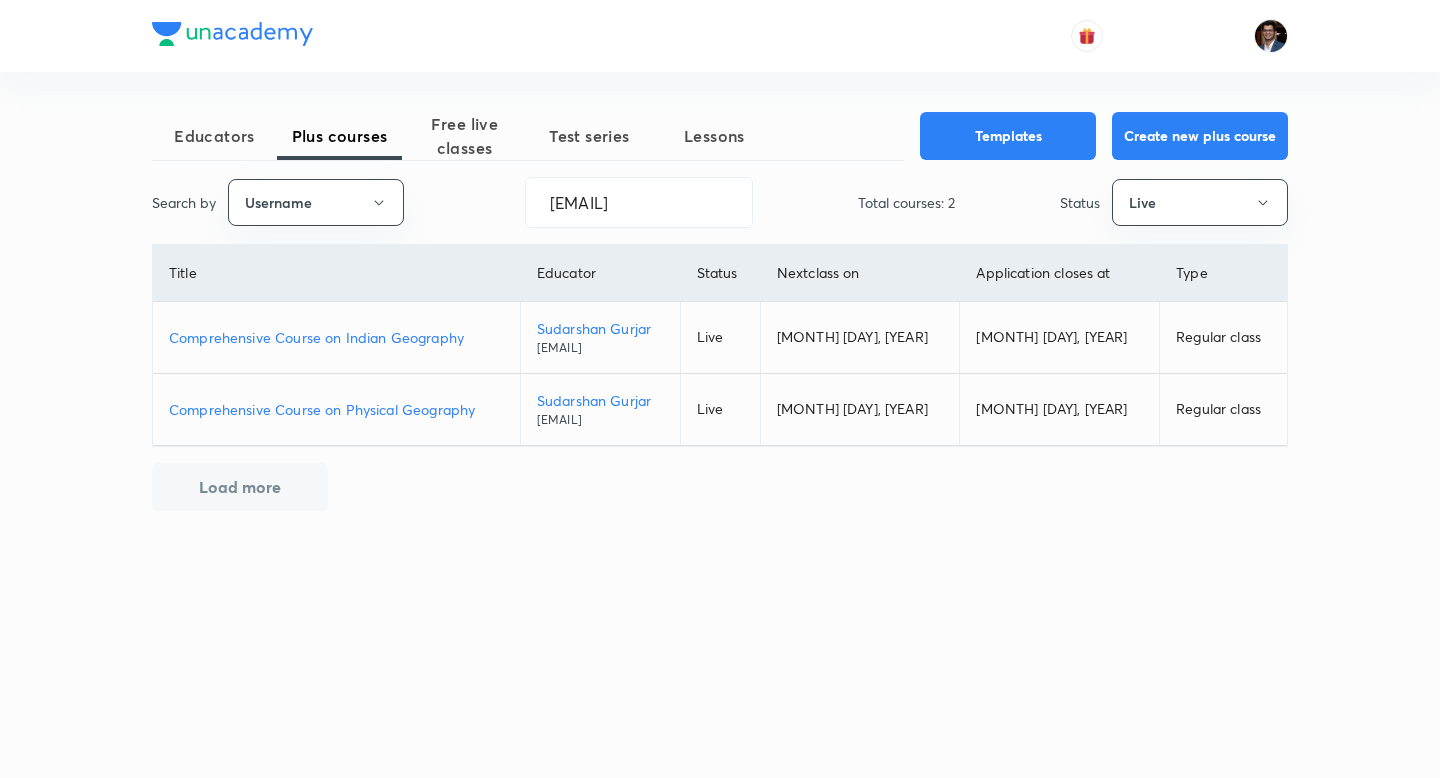 click on "Comprehensive Course on Indian Geography" at bounding box center [336, 337] 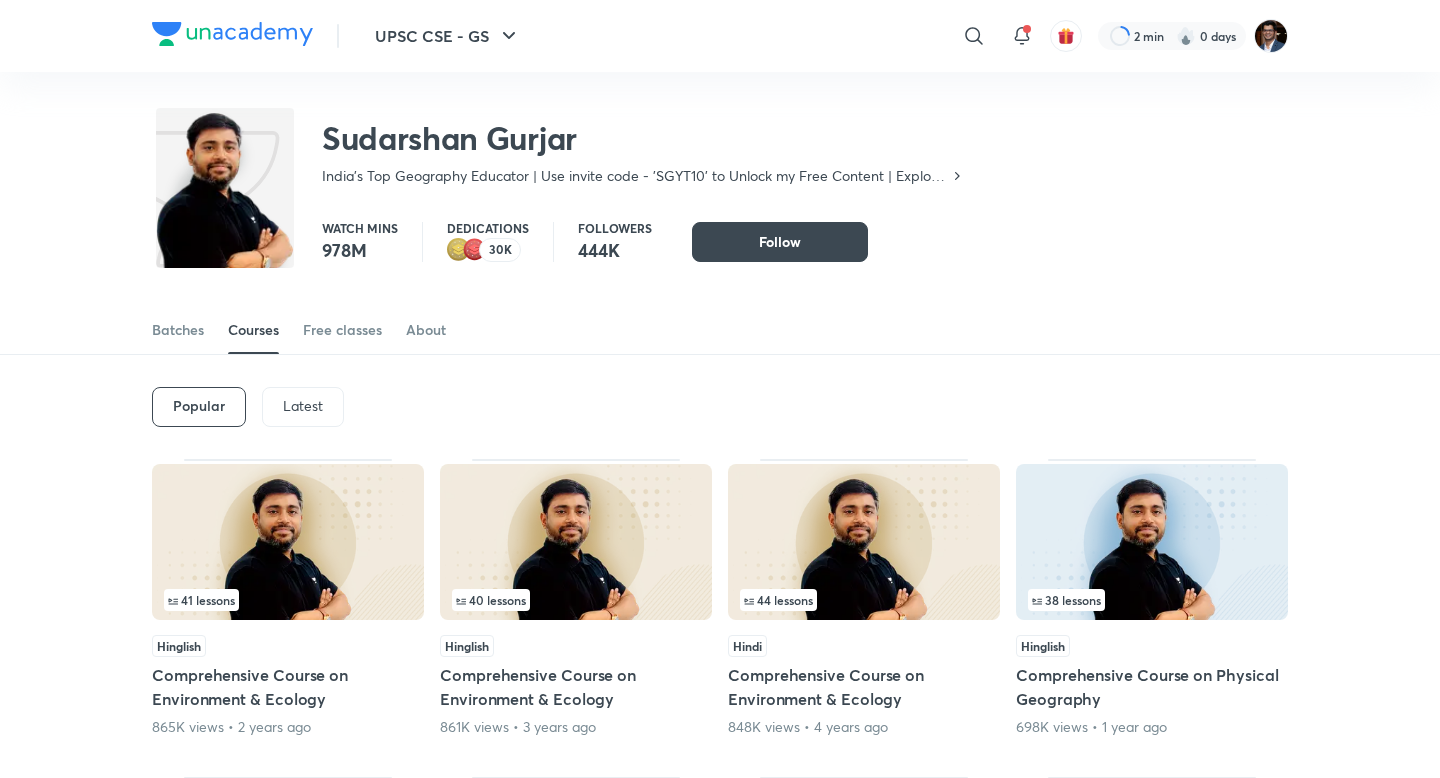 scroll, scrollTop: 0, scrollLeft: 0, axis: both 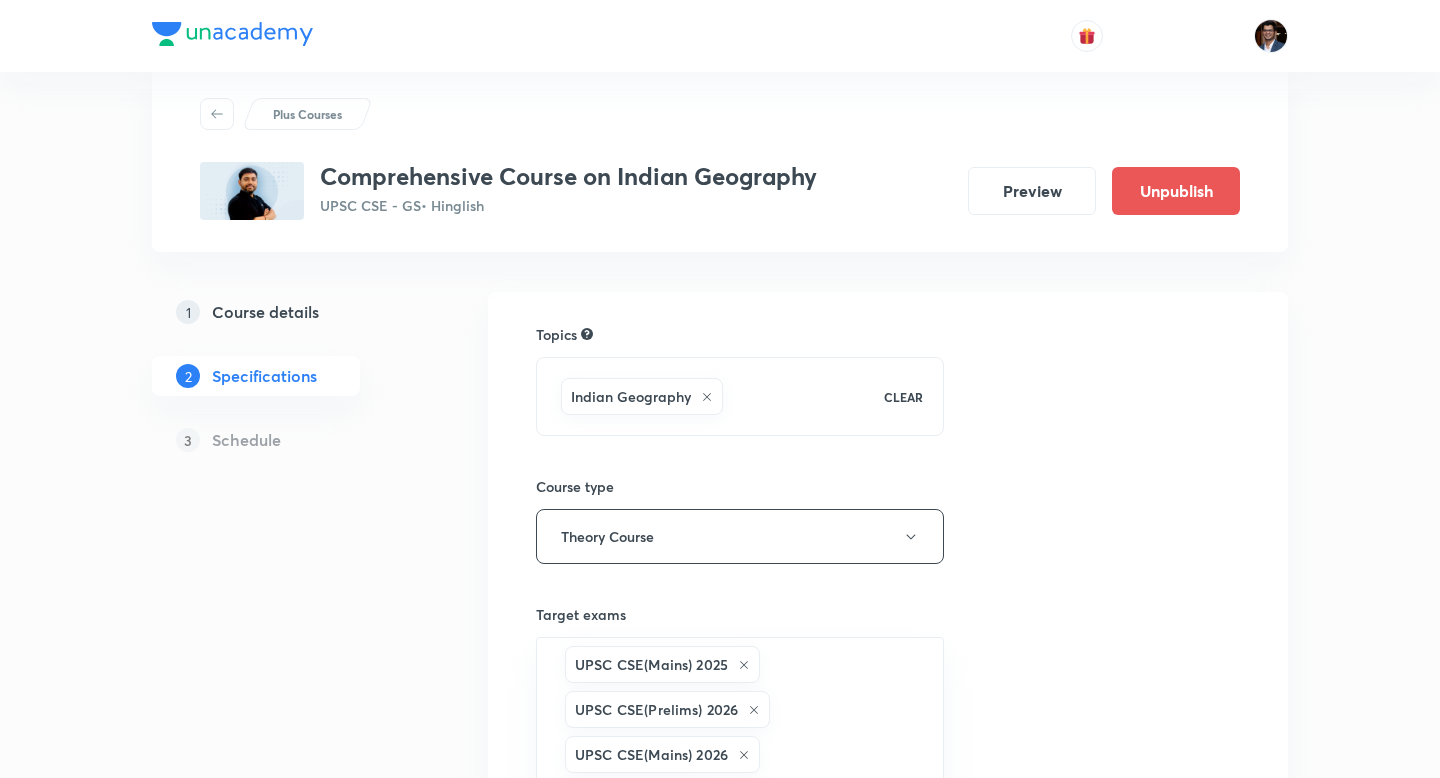 click on "Course details" at bounding box center [265, 312] 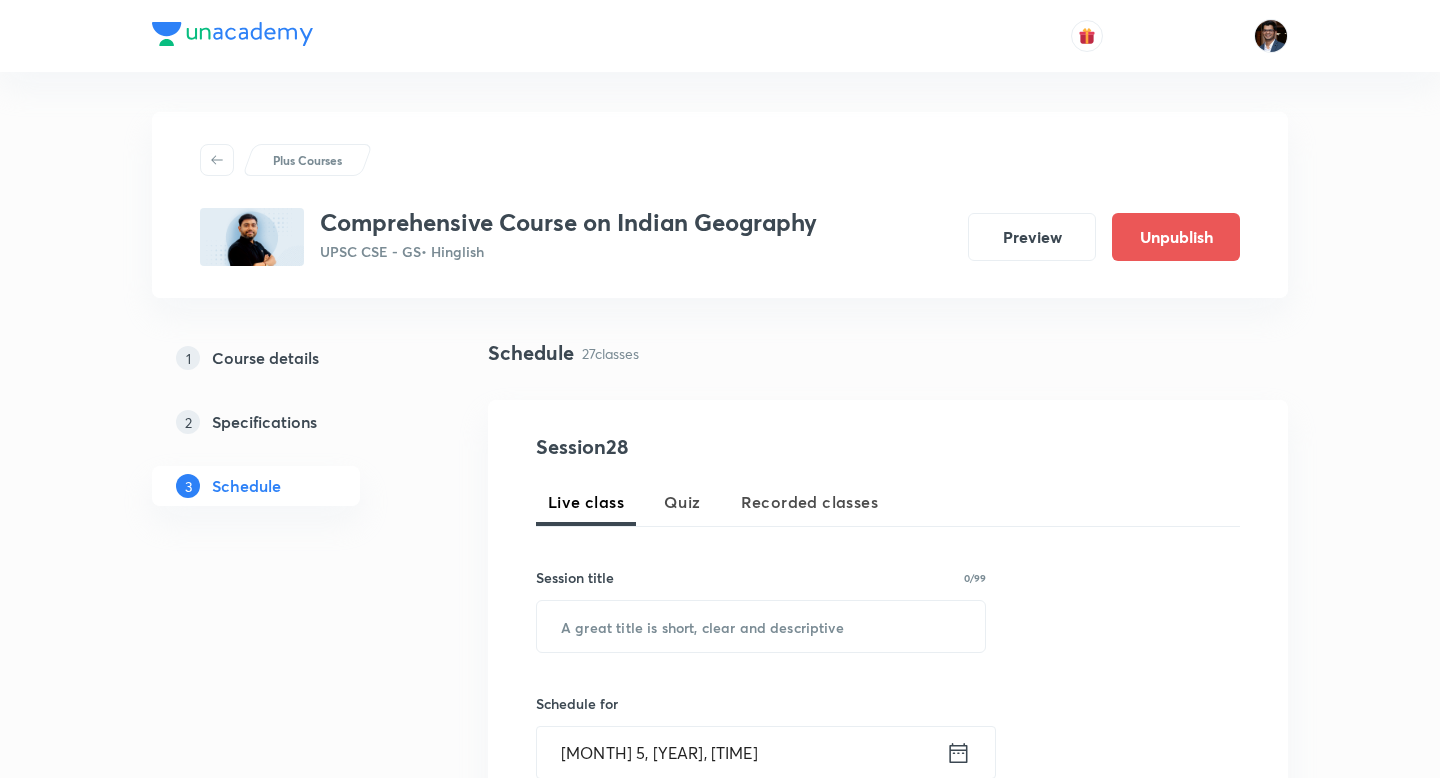 scroll, scrollTop: 498, scrollLeft: 0, axis: vertical 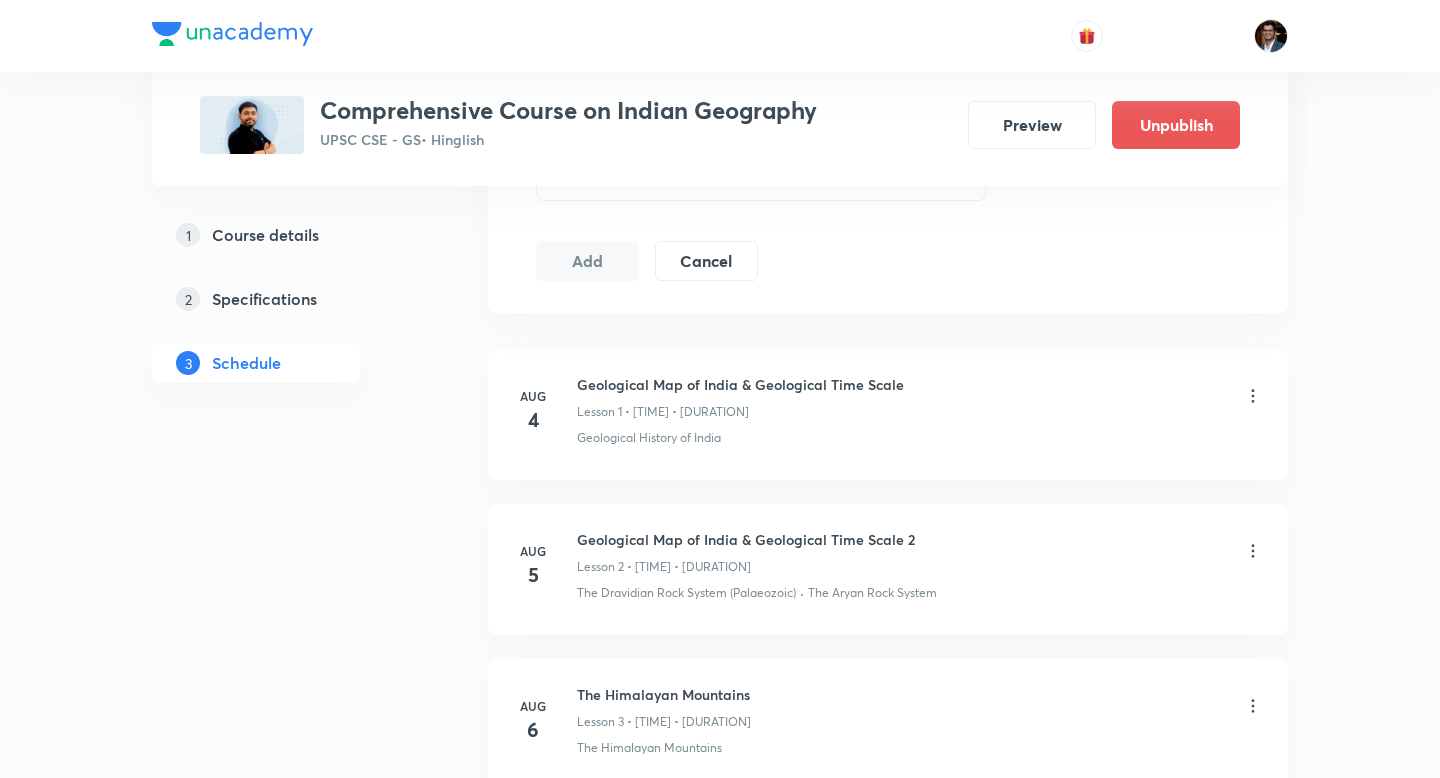 click 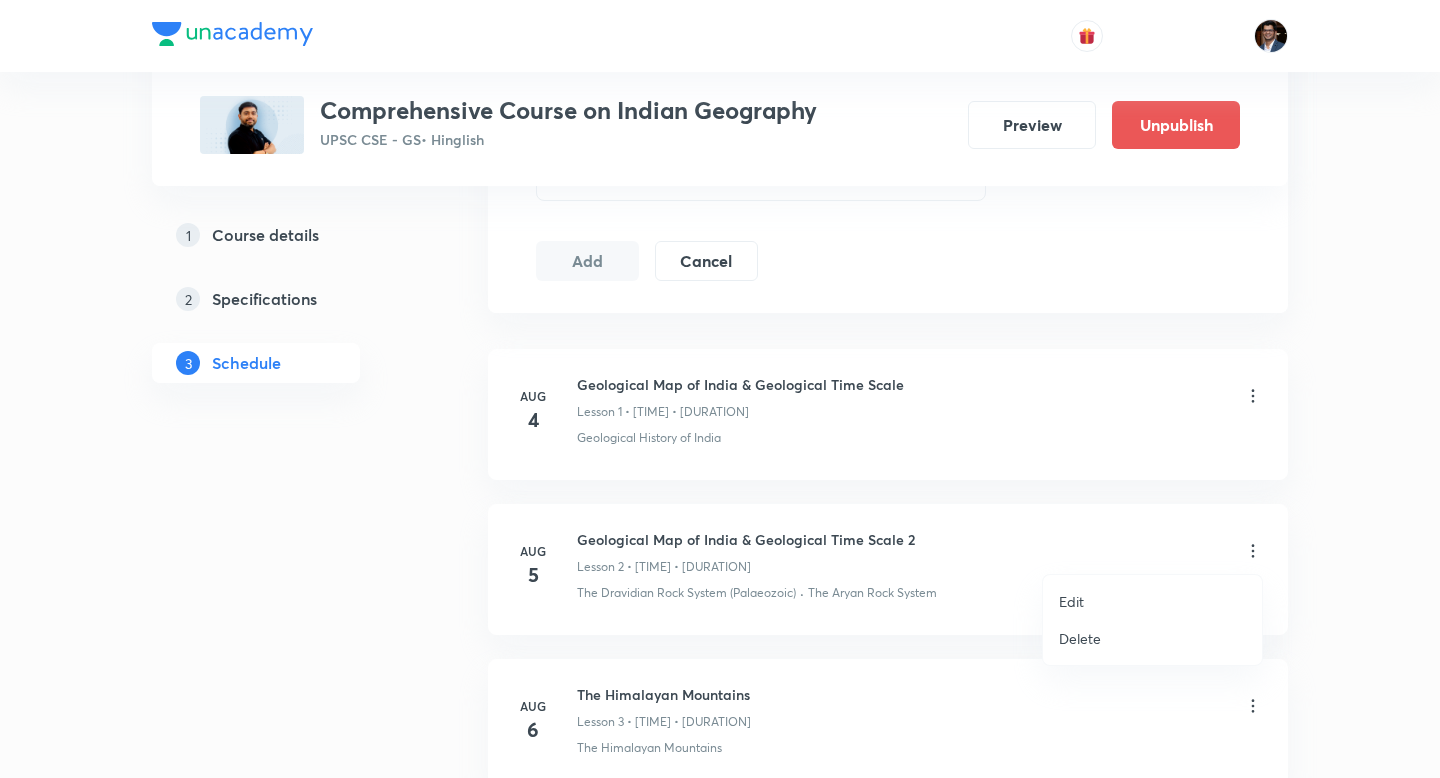 click on "Edit" at bounding box center [1152, 601] 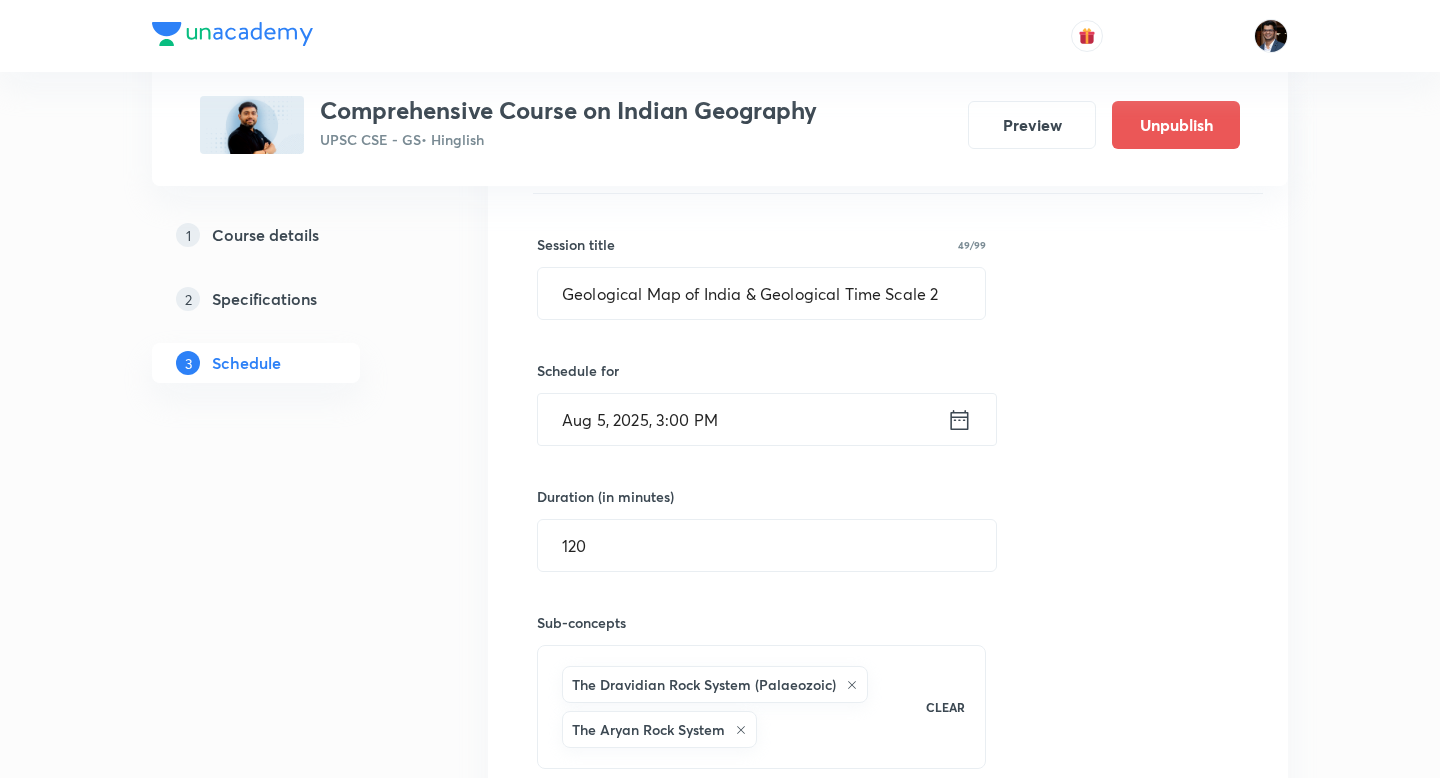 scroll, scrollTop: 641, scrollLeft: 0, axis: vertical 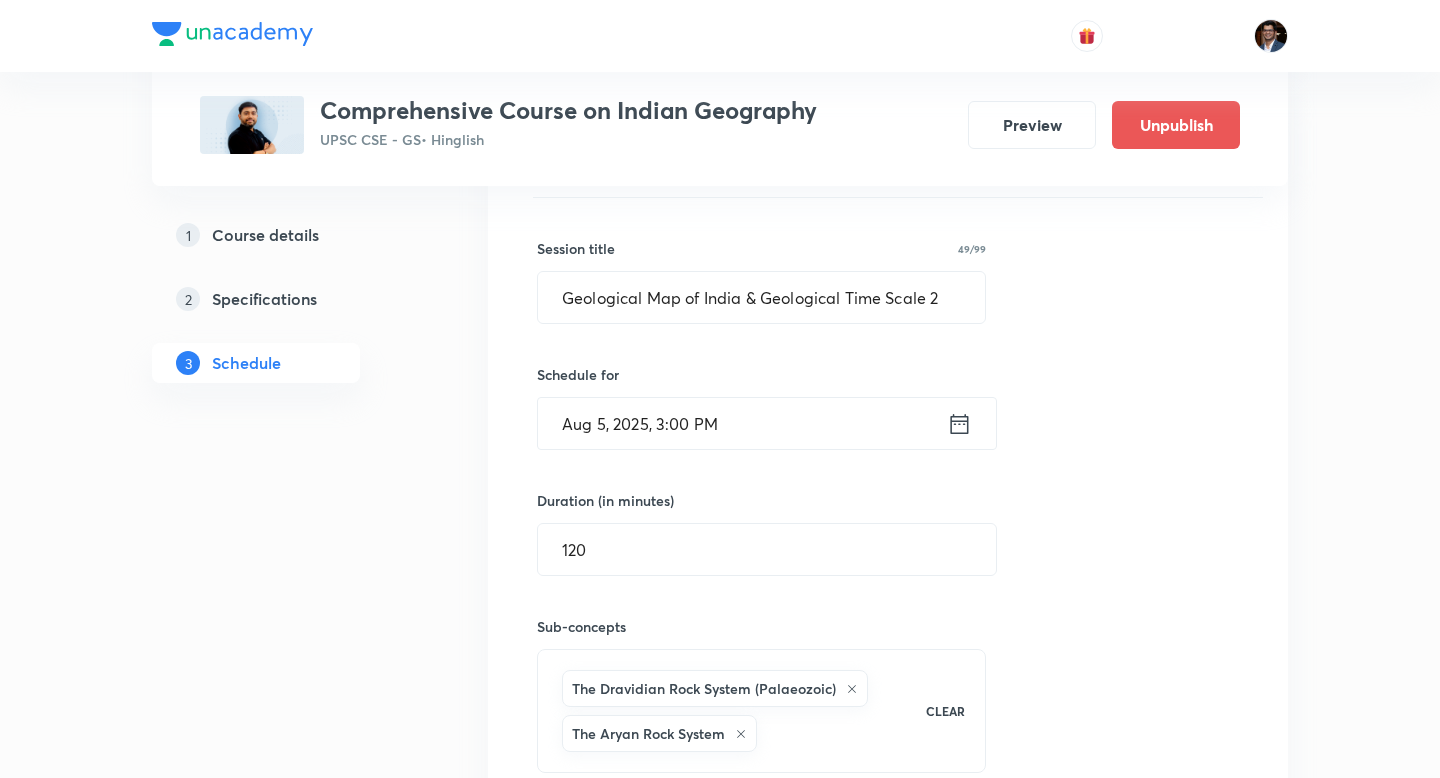 click on "Aug 5, 2025, 3:00 PM" at bounding box center [742, 423] 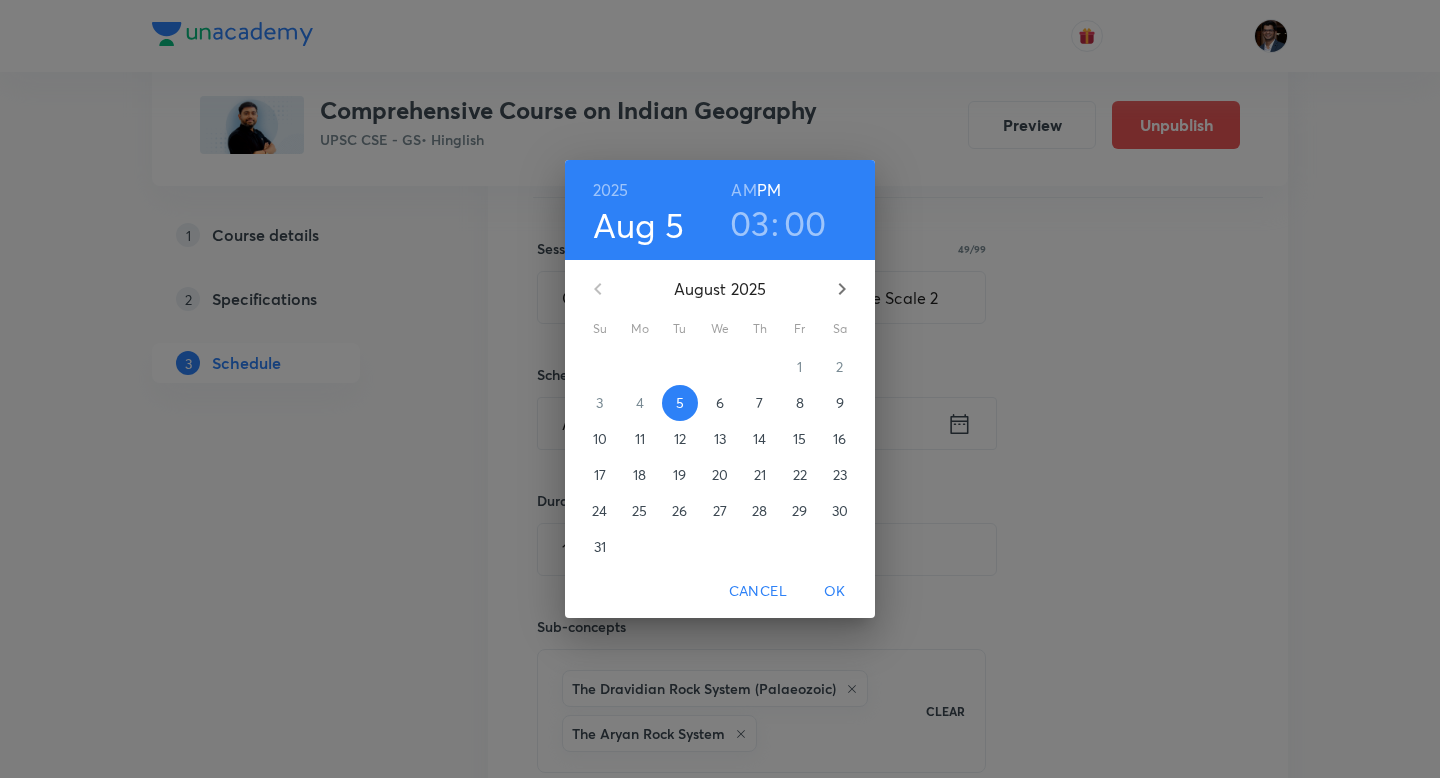 click on "2025 Aug 5 03 : 00 AM PM August 2025 Su Mo Tu We Th Fr Sa 27 28 29 30 31 1 2 3 4 5 6 7 8 9 10 11 12 13 14 15 16 17 18 19 20 21 22 23 24 25 26 27 28 29 30 31 1 2 3 4 5 6 Cancel OK" at bounding box center (720, 389) 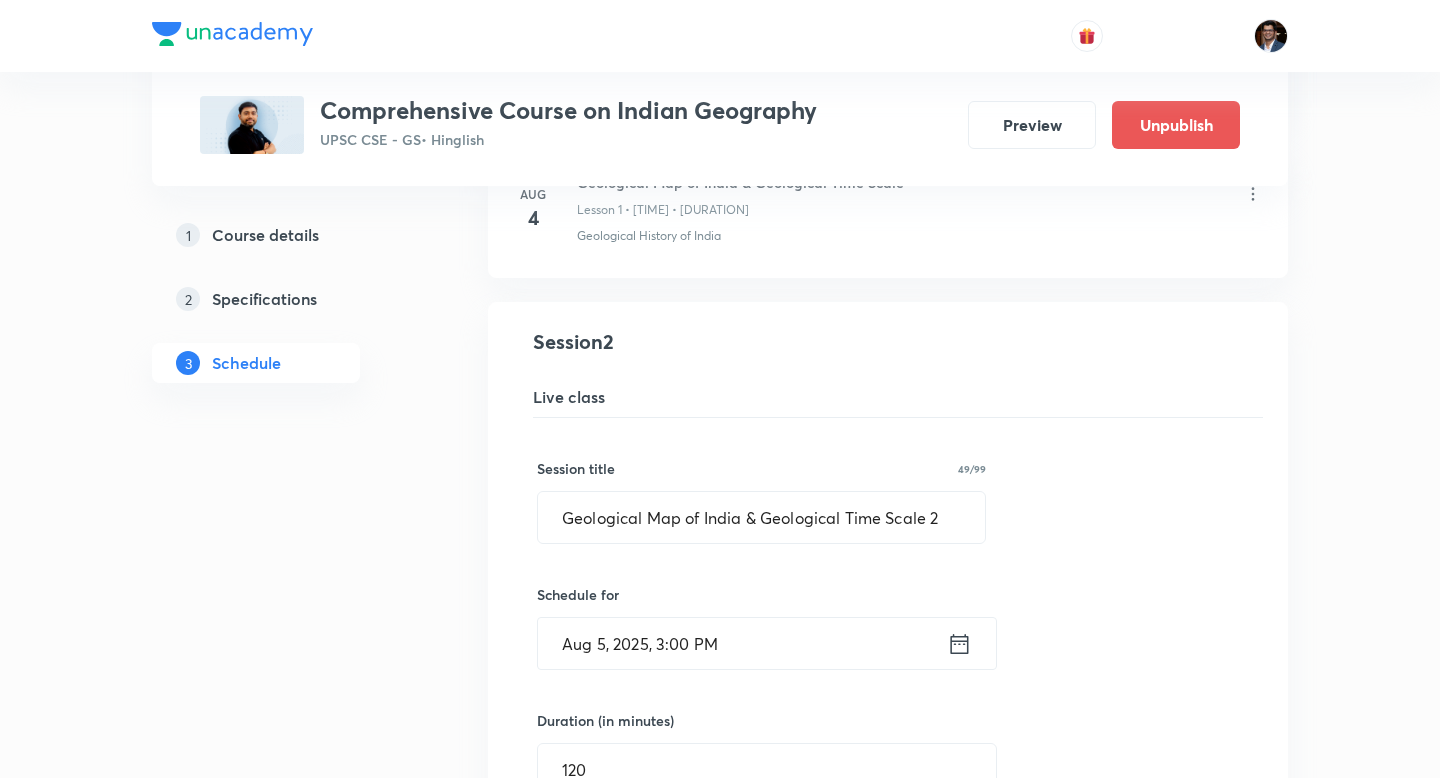 scroll, scrollTop: 427, scrollLeft: 0, axis: vertical 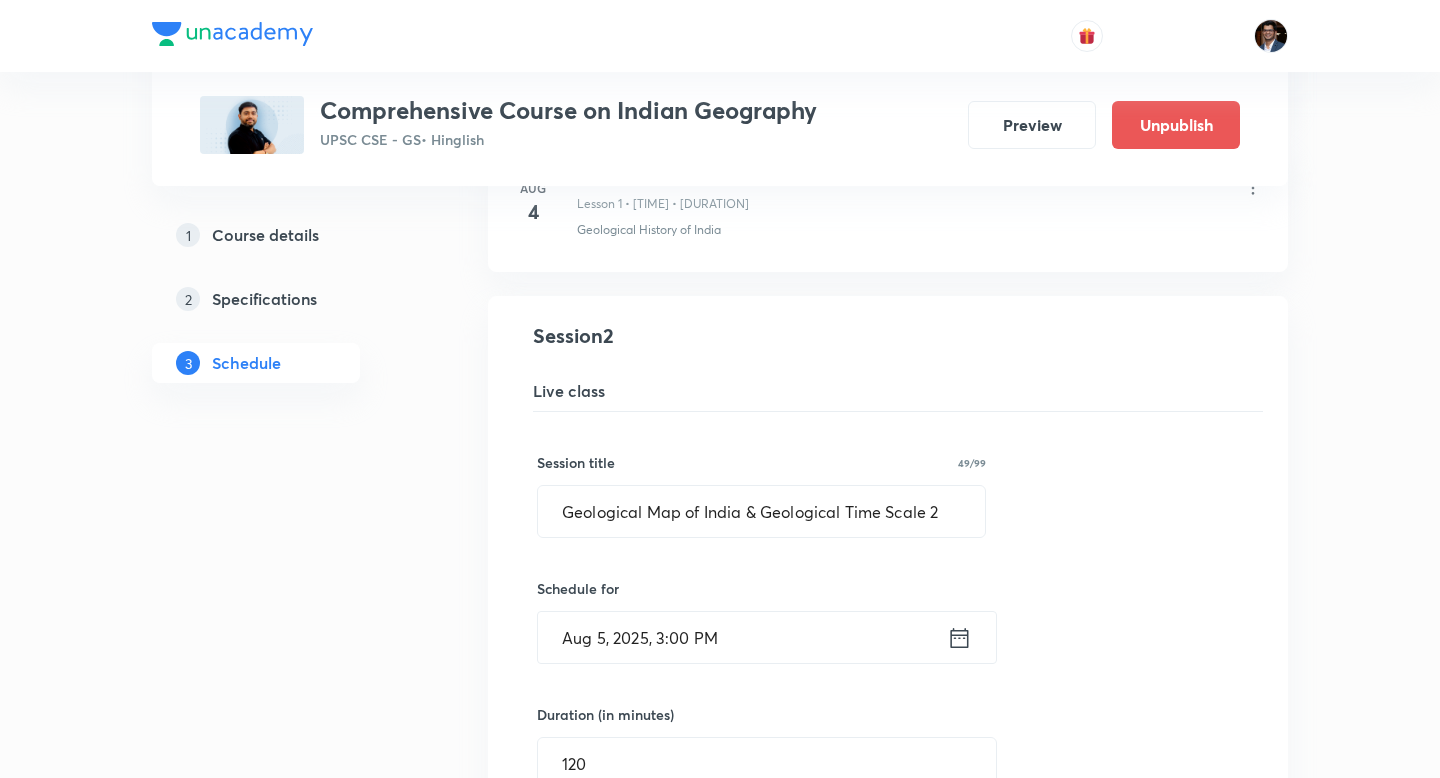 click on "Aug 5, 2025, 3:00 PM" at bounding box center [742, 637] 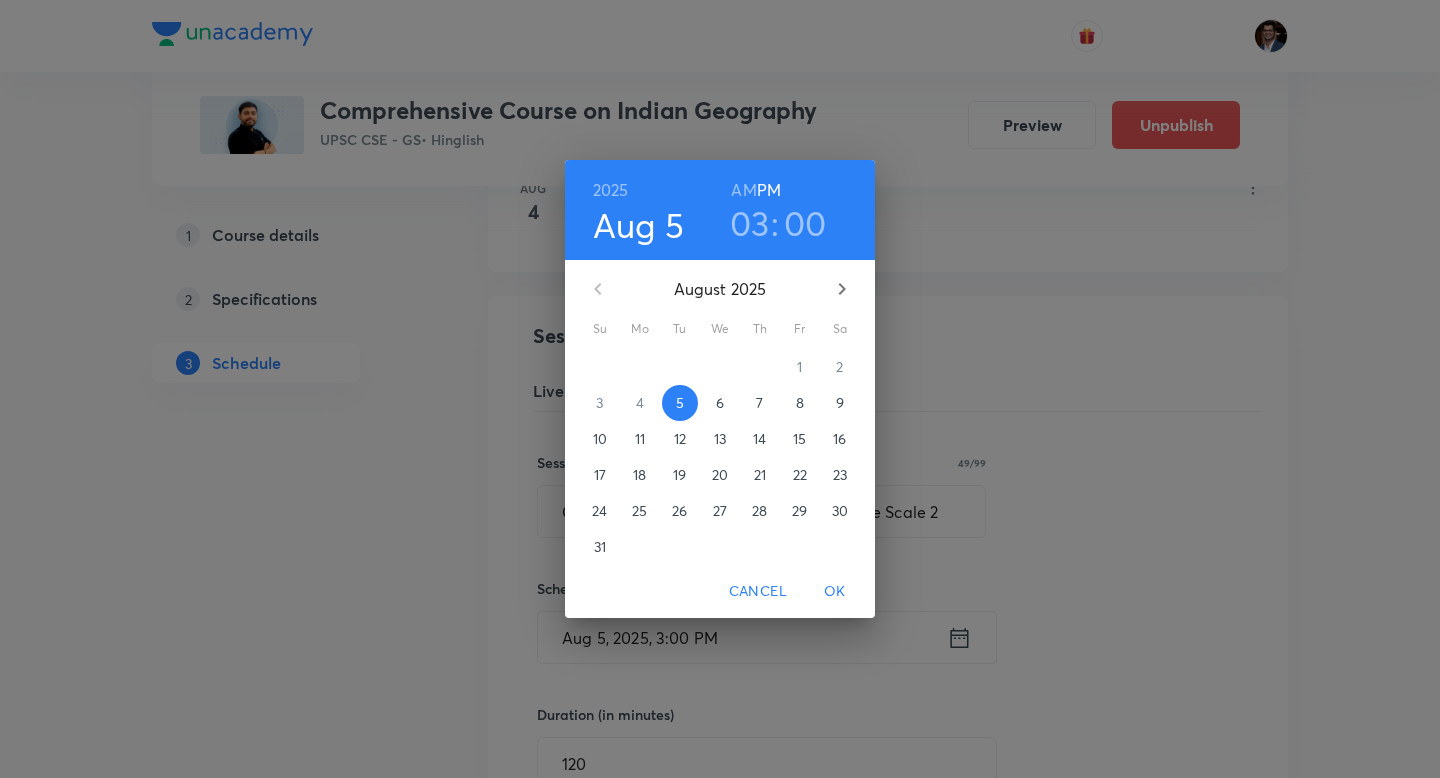 click 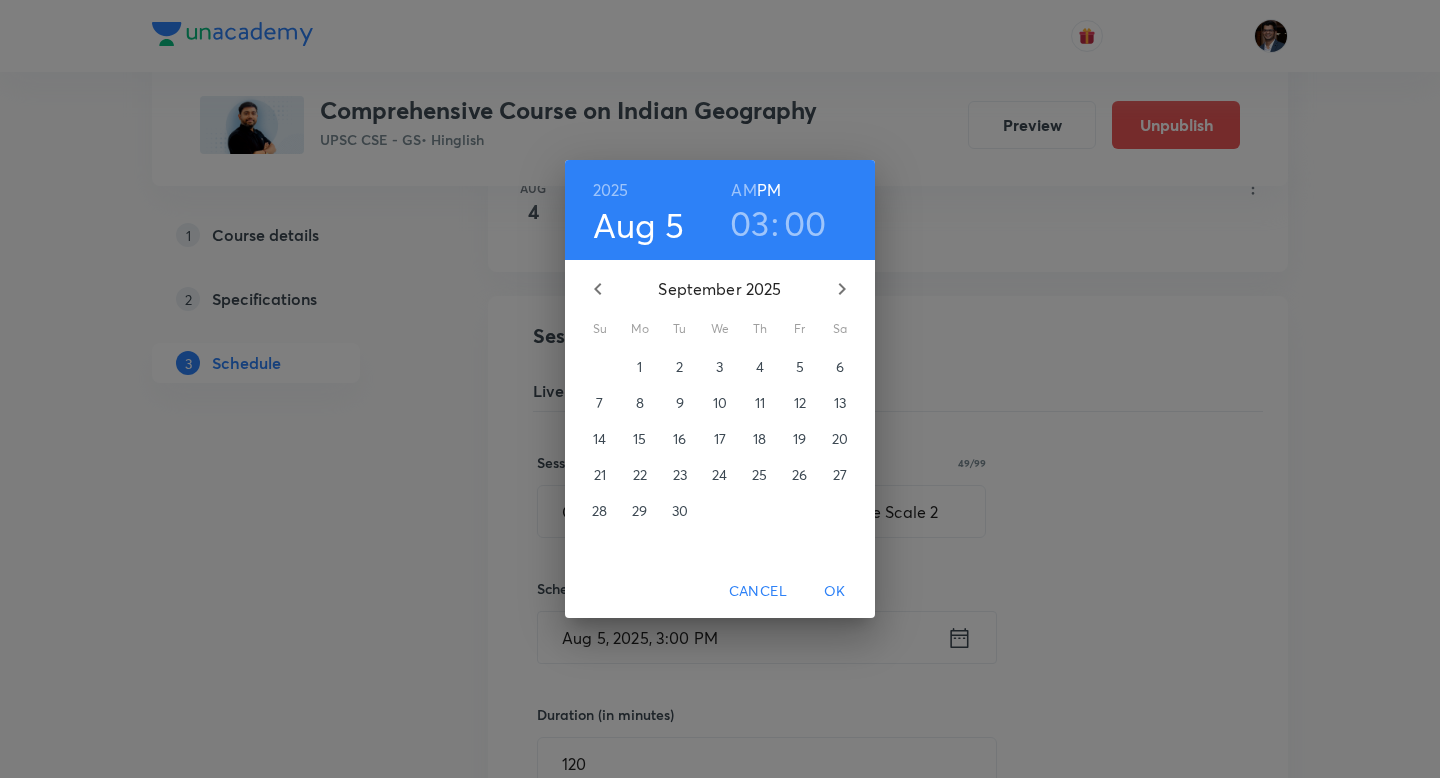 click on "4" at bounding box center [760, 367] 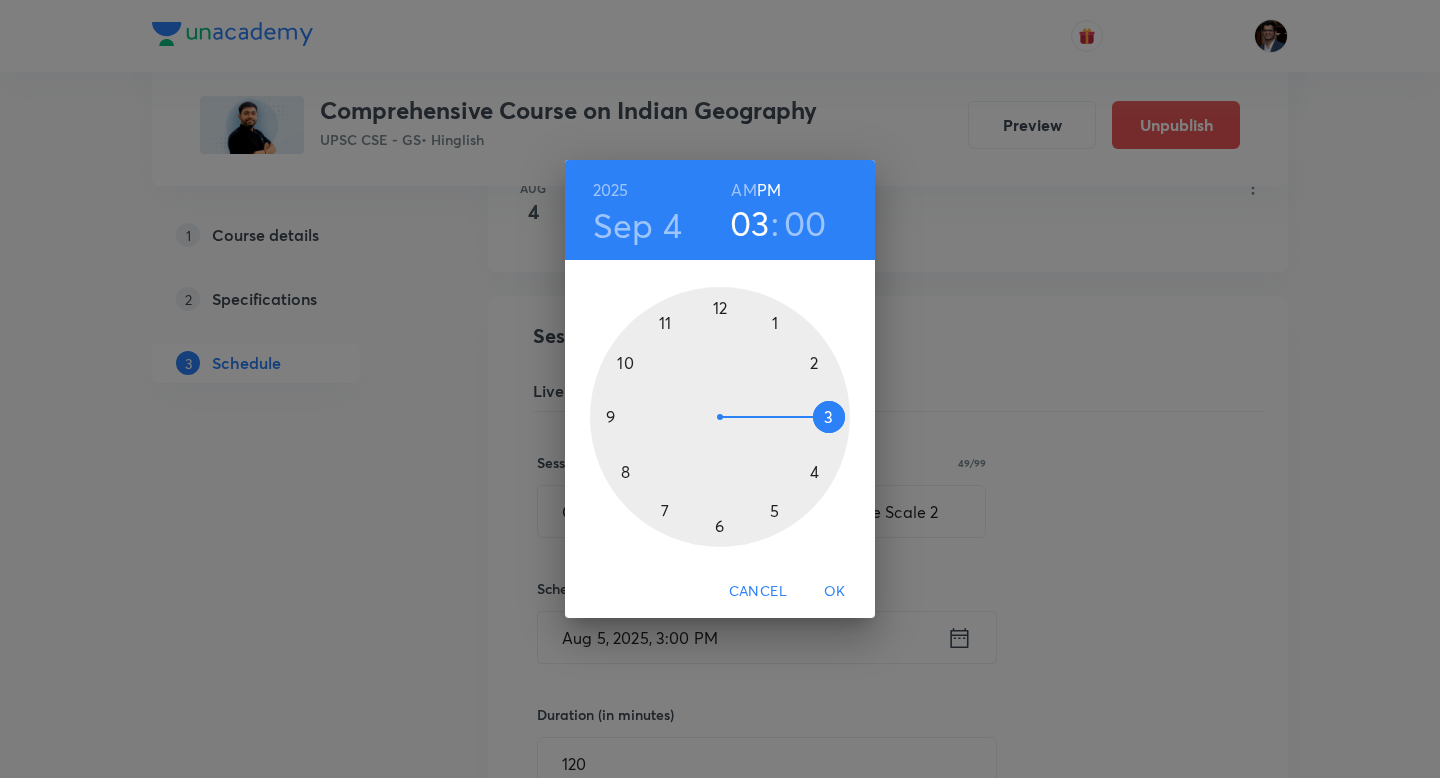 click on "OK" at bounding box center (835, 591) 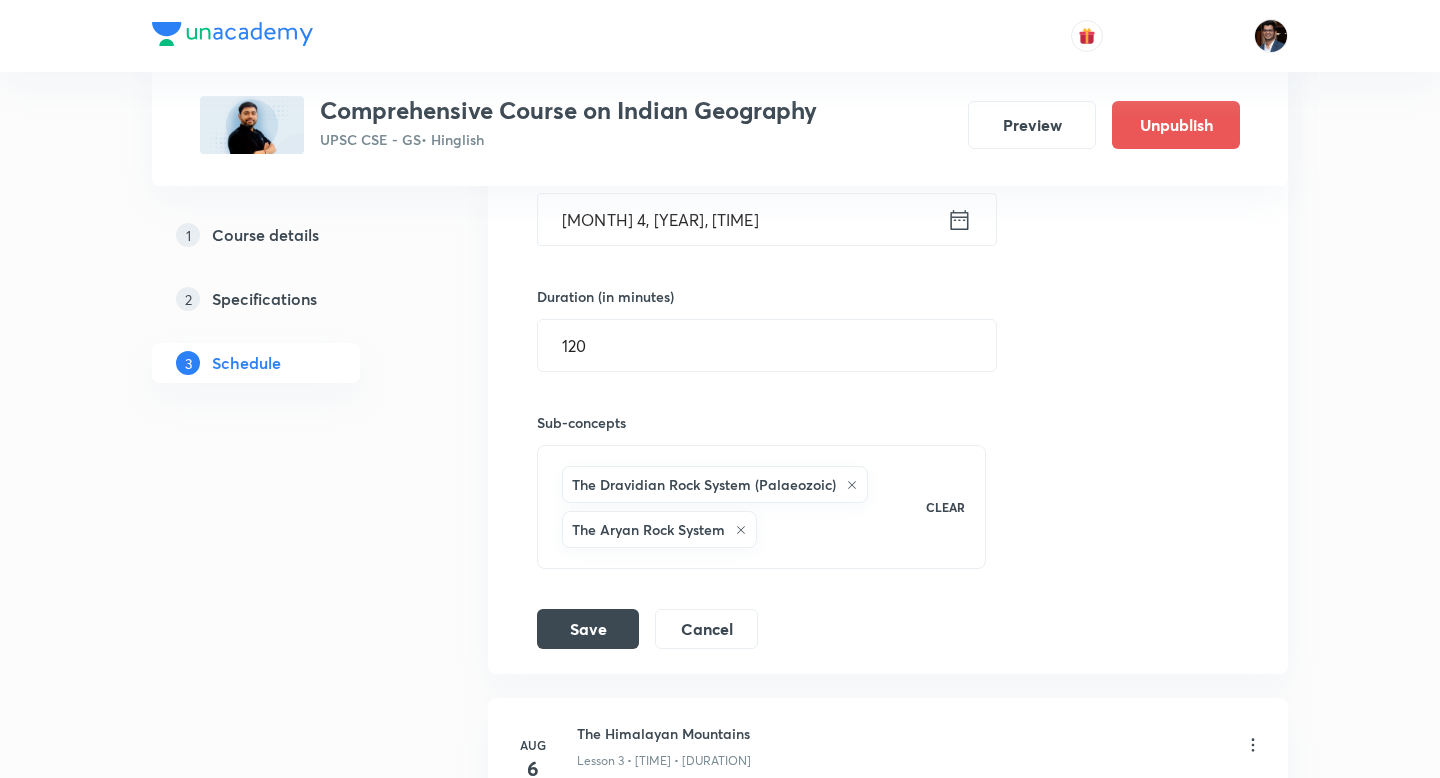 scroll, scrollTop: 853, scrollLeft: 0, axis: vertical 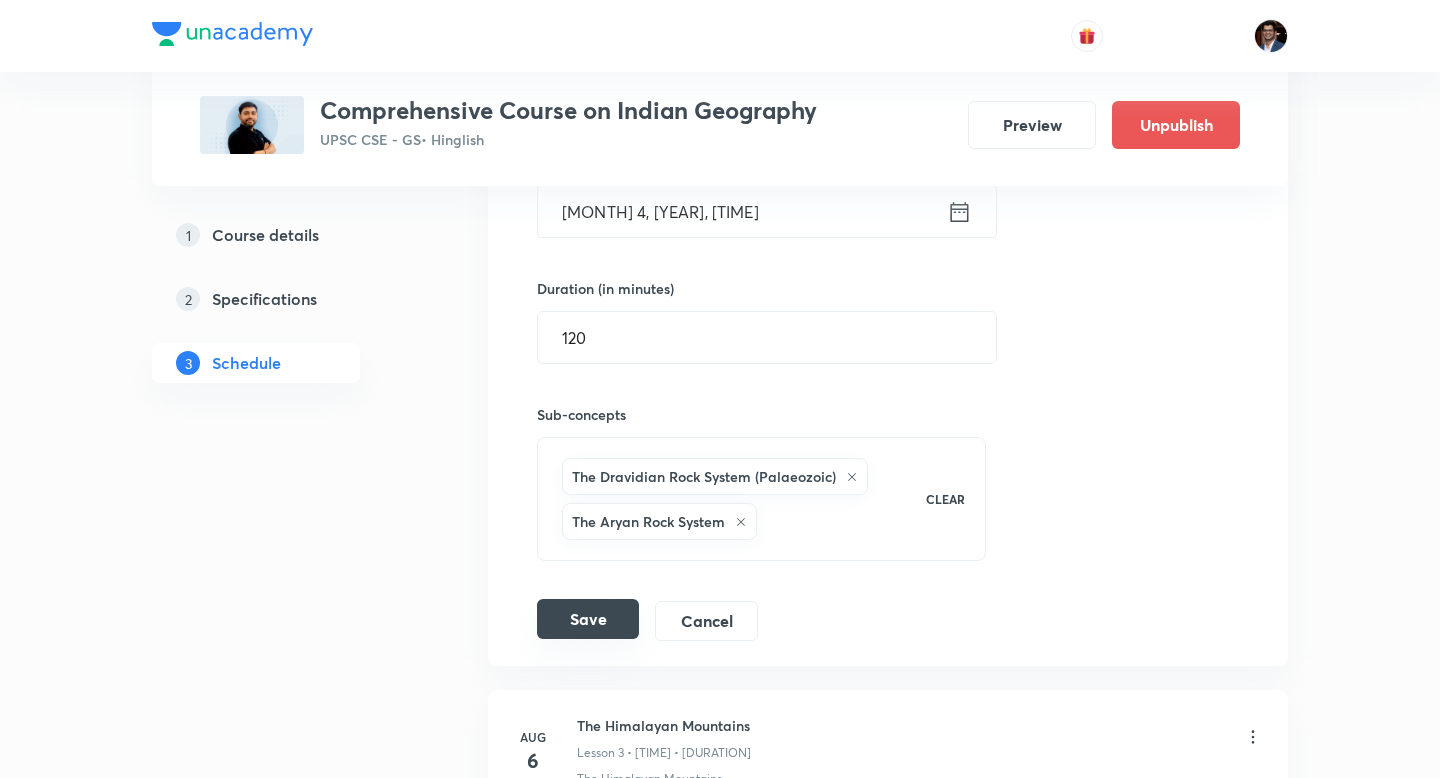 click on "Save" at bounding box center [588, 619] 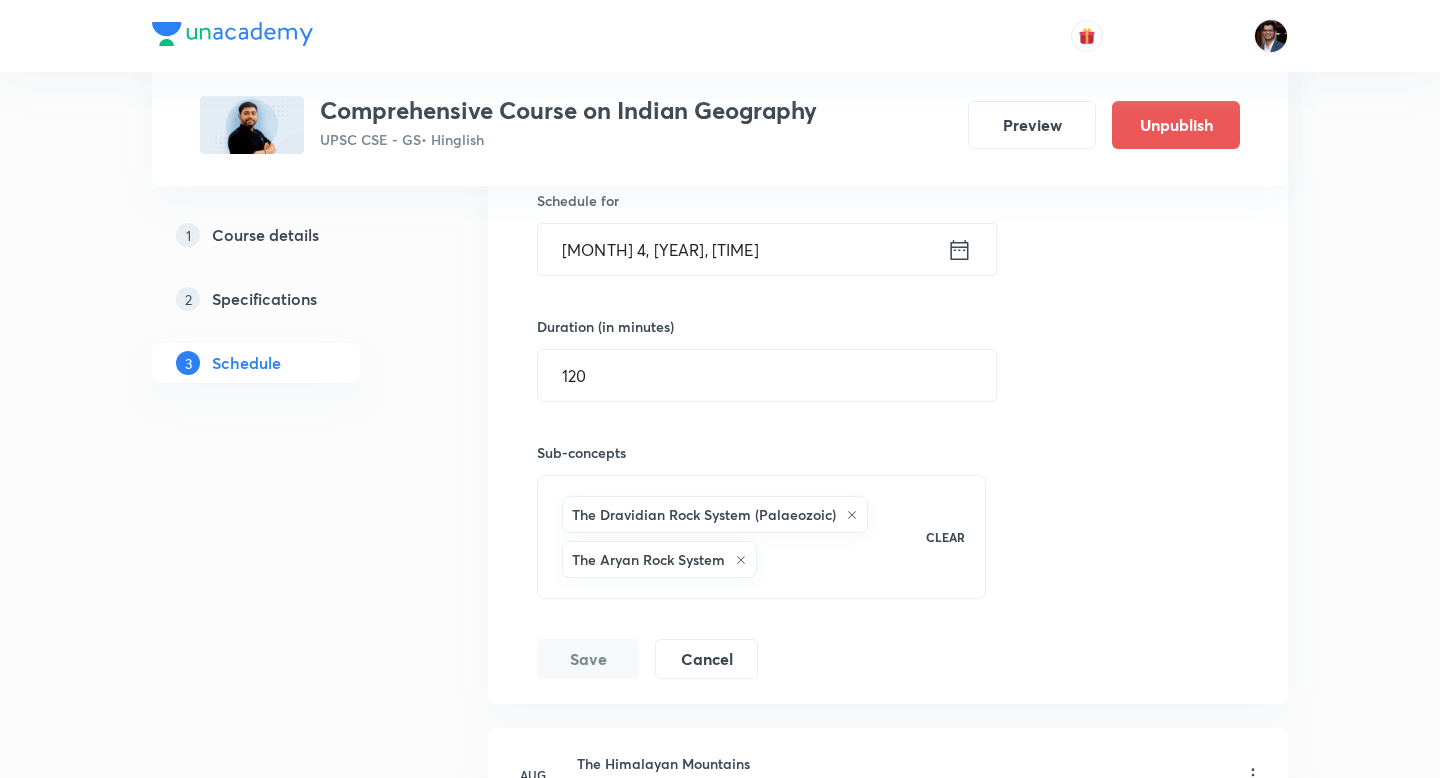 scroll, scrollTop: 817, scrollLeft: 0, axis: vertical 